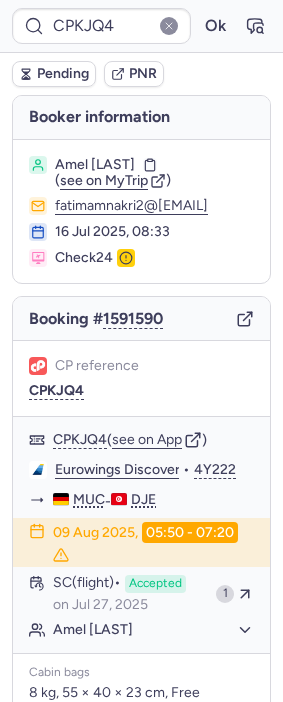 scroll, scrollTop: 0, scrollLeft: 0, axis: both 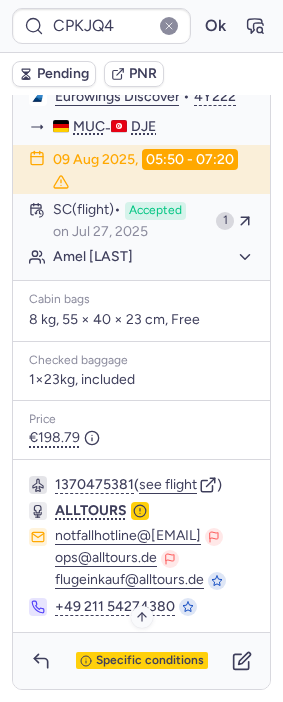 click on "Specific conditions" at bounding box center [150, 661] 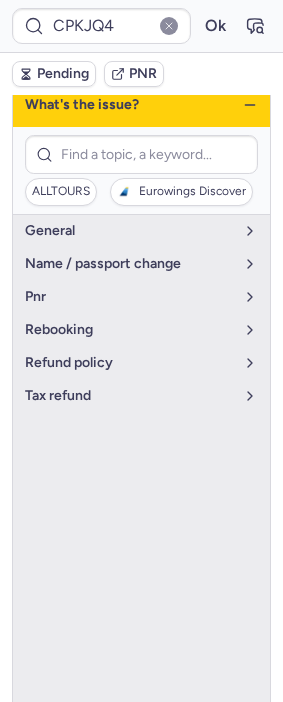 scroll, scrollTop: 190, scrollLeft: 0, axis: vertical 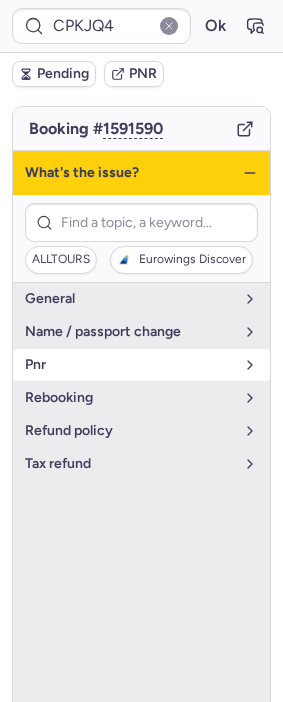 click on "pnr" at bounding box center [141, 365] 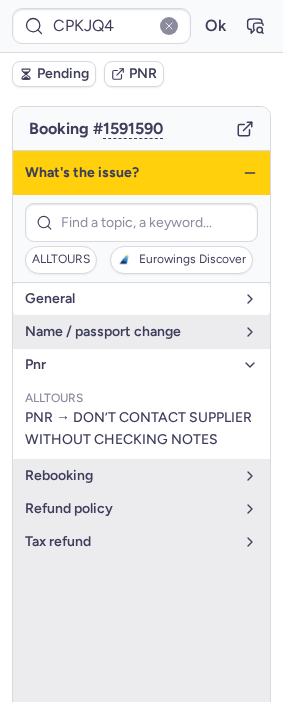click on "general" at bounding box center [141, 299] 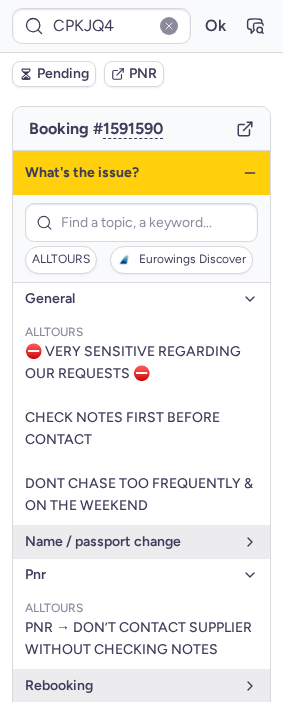 click on "general" at bounding box center (129, 299) 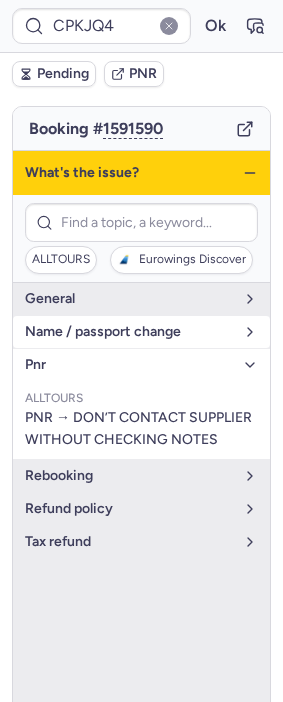 click on "name / passport change" at bounding box center [129, 332] 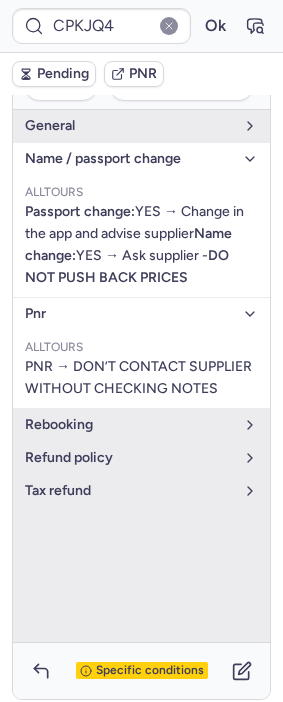 scroll, scrollTop: 412, scrollLeft: 0, axis: vertical 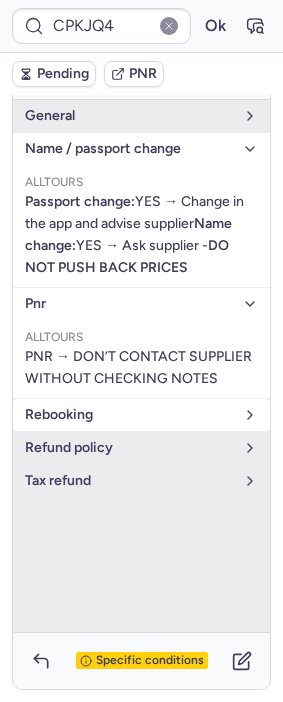 click on "rebooking" at bounding box center [129, 415] 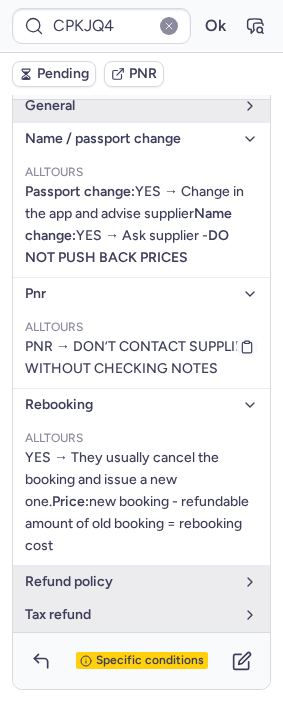 scroll, scrollTop: 0, scrollLeft: 0, axis: both 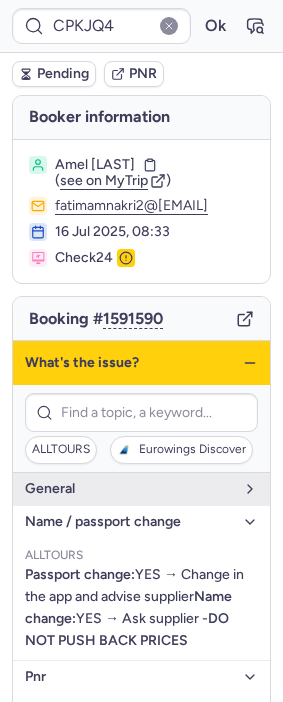 click 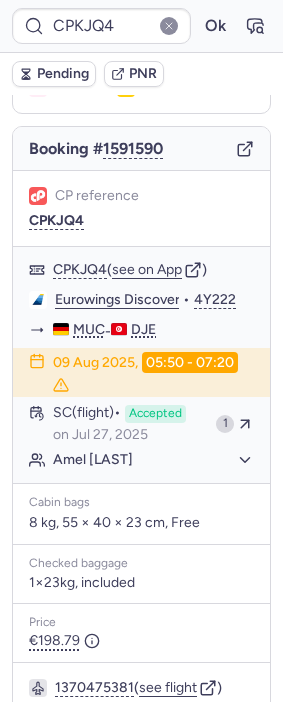 scroll, scrollTop: 412, scrollLeft: 0, axis: vertical 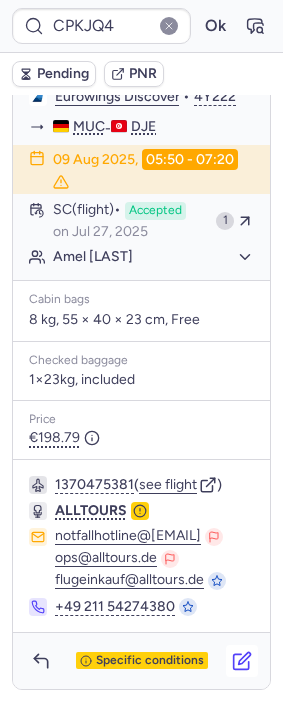 click 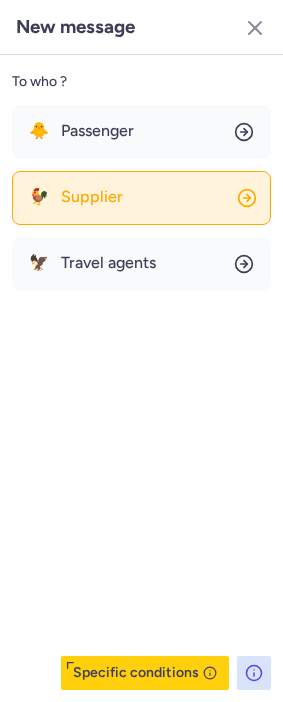 click on "🐓 Supplier" 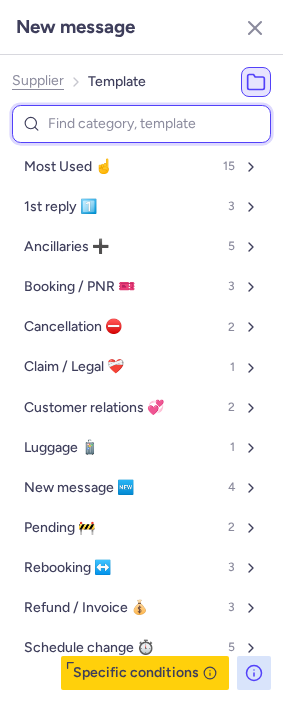 click at bounding box center (141, 124) 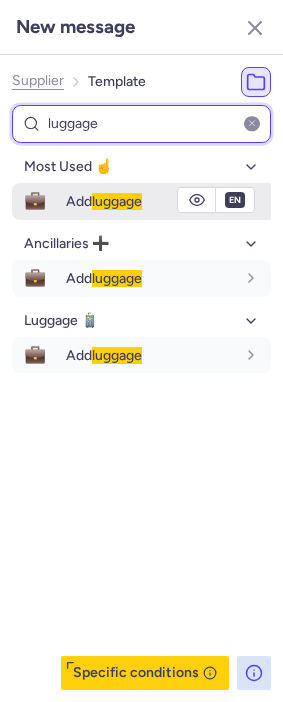 type on "luggage" 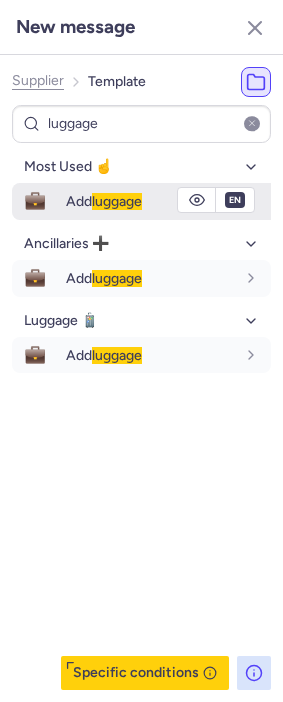 click on "luggage" at bounding box center [117, 201] 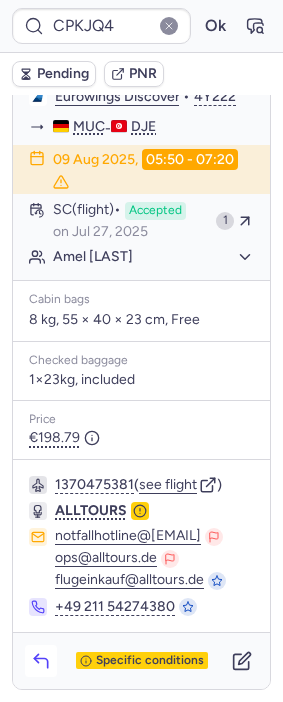 click 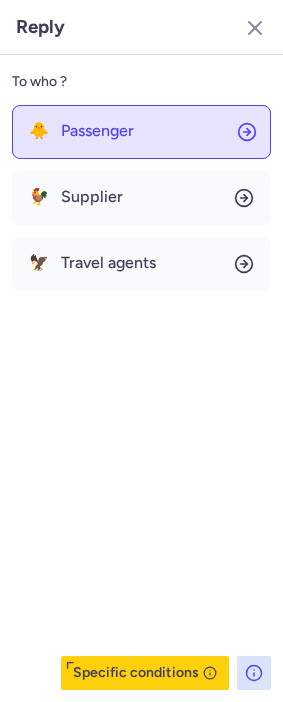 click on "🐥 Passenger" 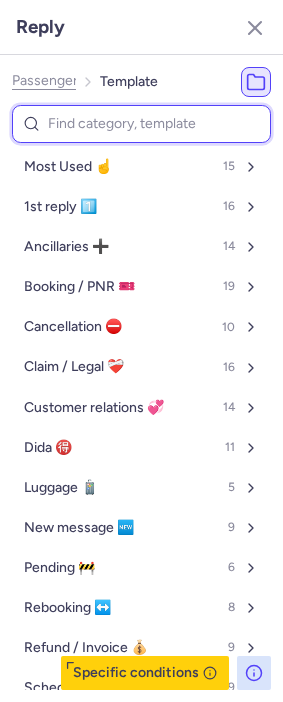 click at bounding box center (141, 124) 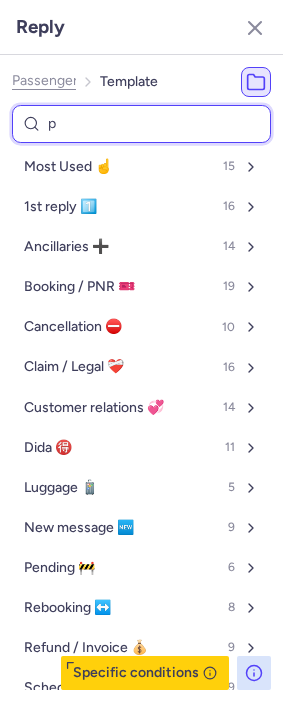 type on "pe" 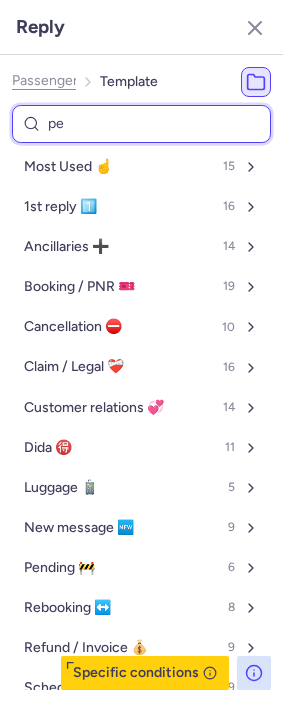 select on "en" 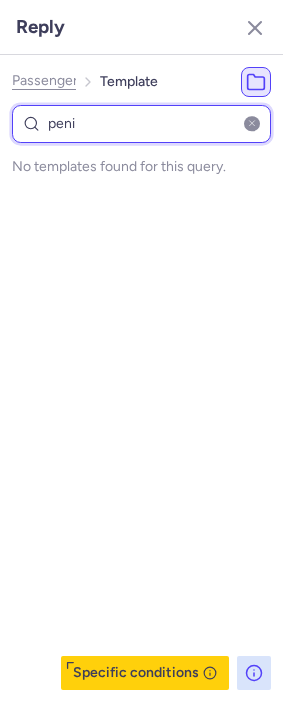 type on "pen" 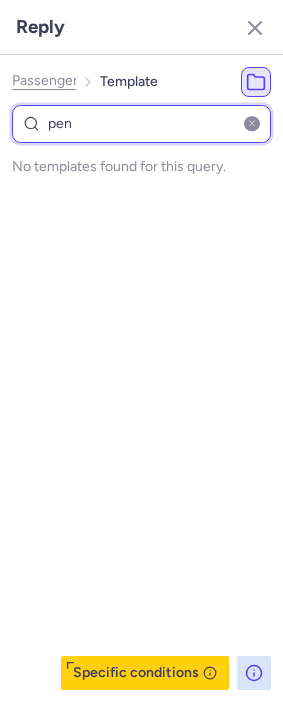 select on "en" 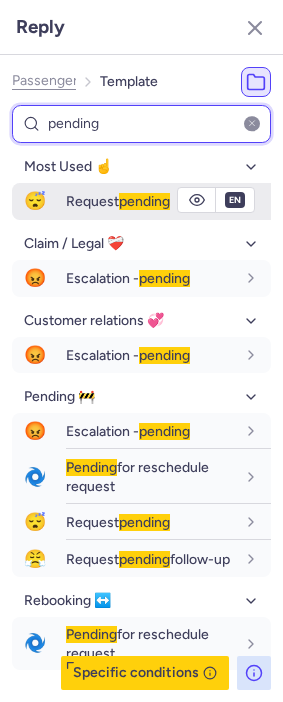type on "pending" 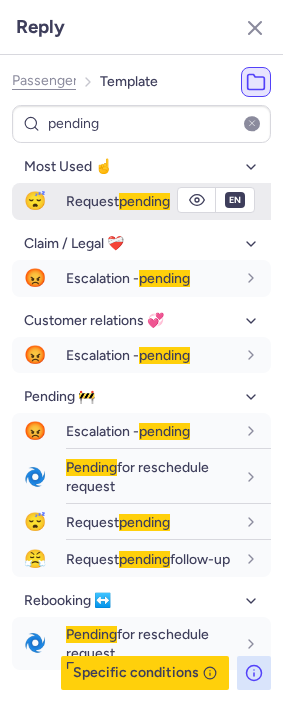 click on "Request  pending" at bounding box center [168, 201] 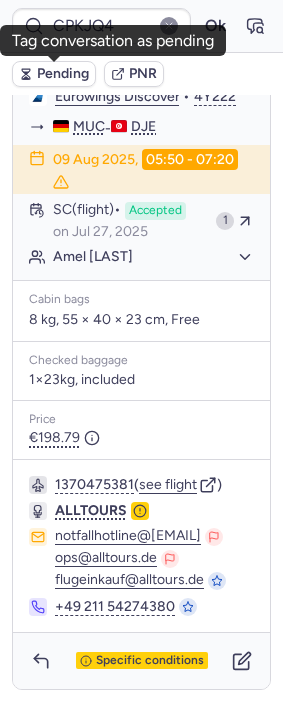 click on "Pending" at bounding box center [63, 74] 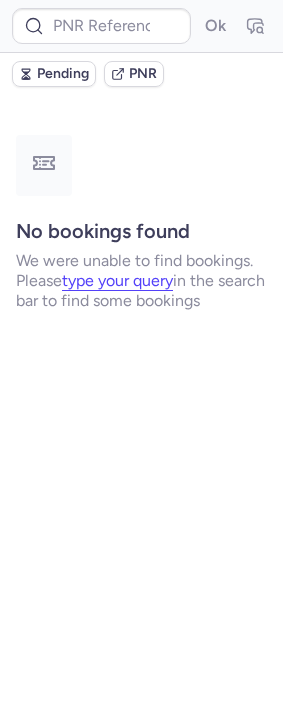 scroll, scrollTop: 0, scrollLeft: 0, axis: both 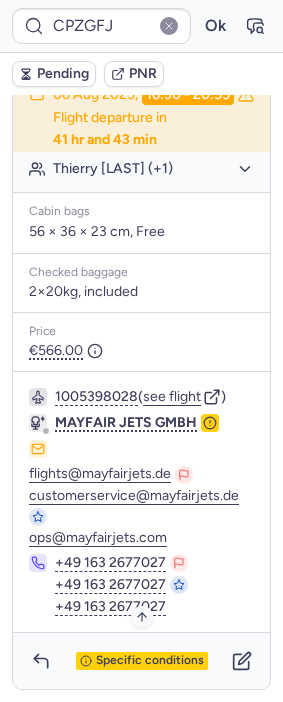 click on "Specific conditions" at bounding box center (150, 661) 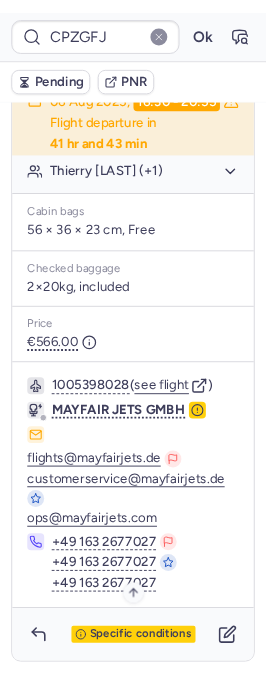 scroll, scrollTop: 96, scrollLeft: 0, axis: vertical 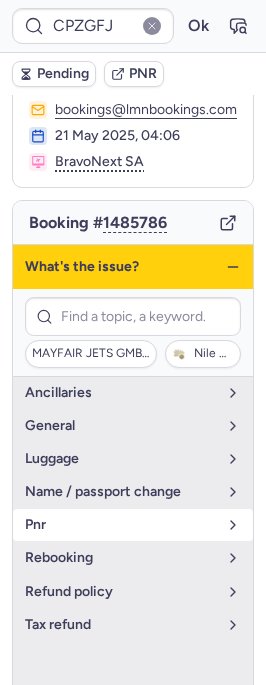 click on "pnr" at bounding box center [121, 525] 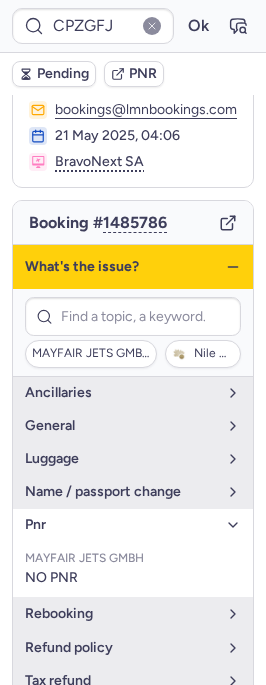 click 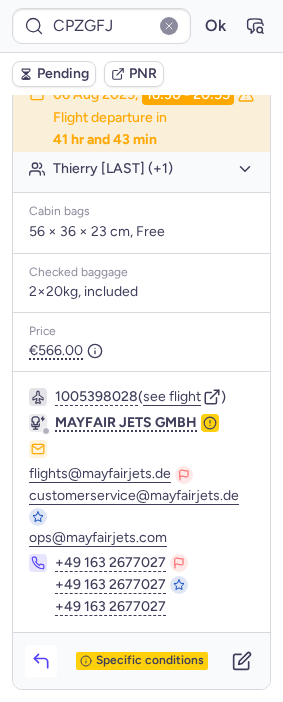 scroll, scrollTop: 522, scrollLeft: 0, axis: vertical 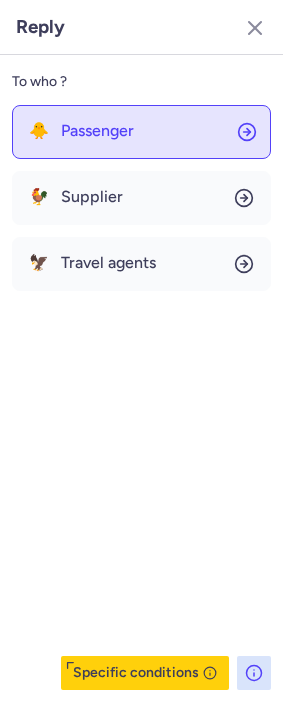 click on "🐥 Passenger" 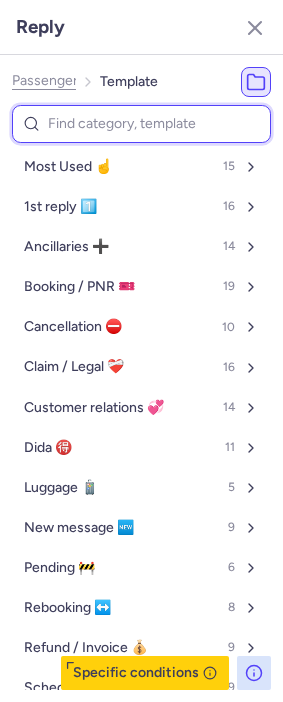 click at bounding box center [141, 124] 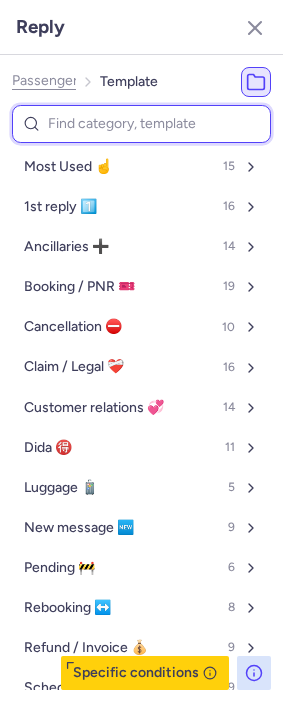 type on "v" 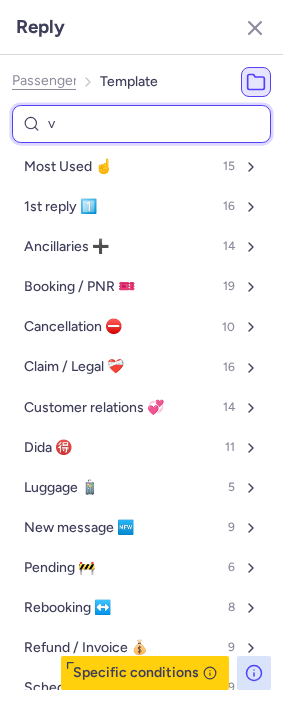select on "en" 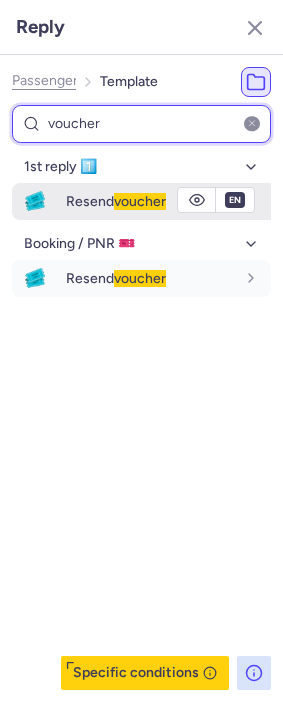 type on "voucher" 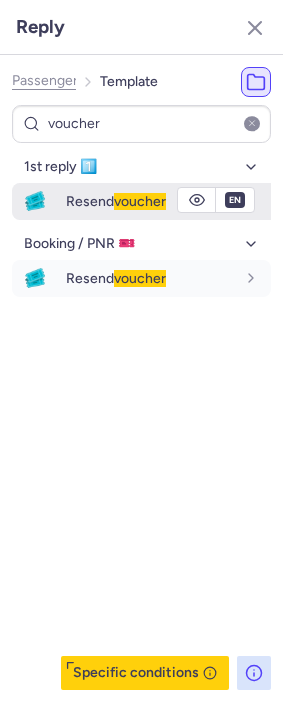 click on "Resend  voucher" at bounding box center [116, 201] 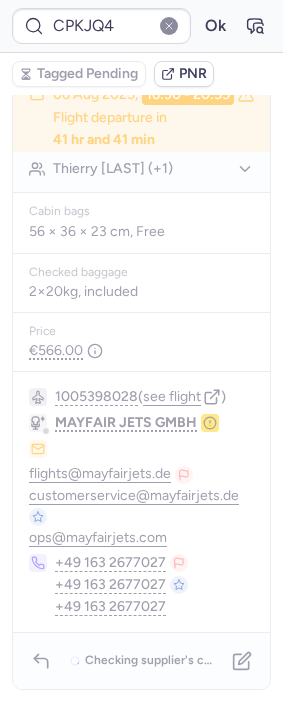 type on "CP6WXV" 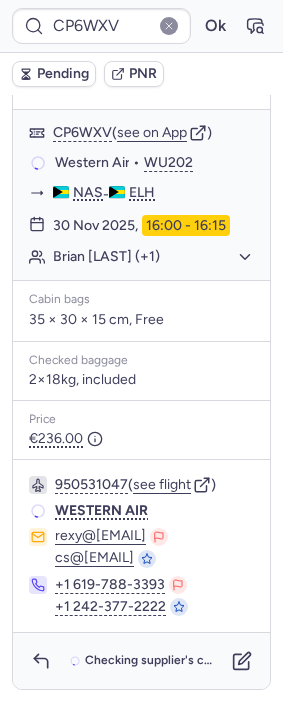 scroll, scrollTop: 351, scrollLeft: 0, axis: vertical 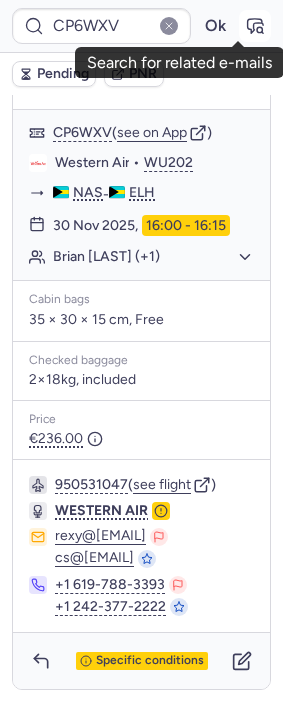 click at bounding box center [255, 26] 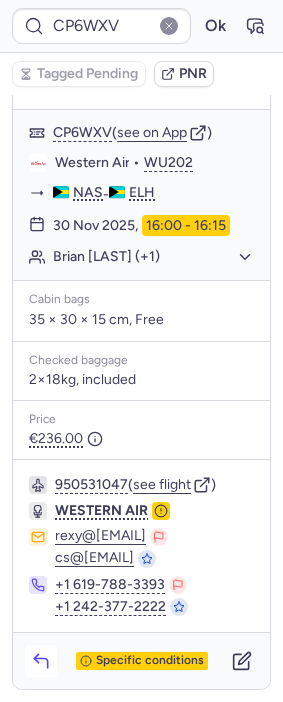 click 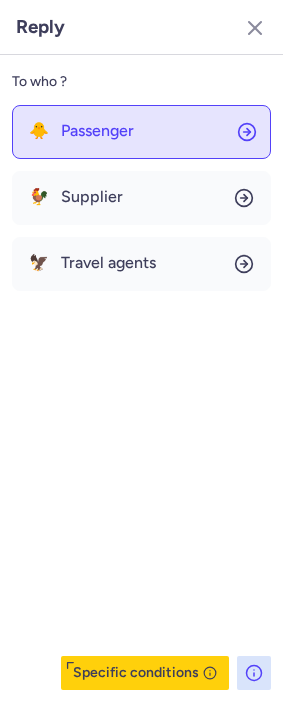 click on "Passenger" at bounding box center [97, 131] 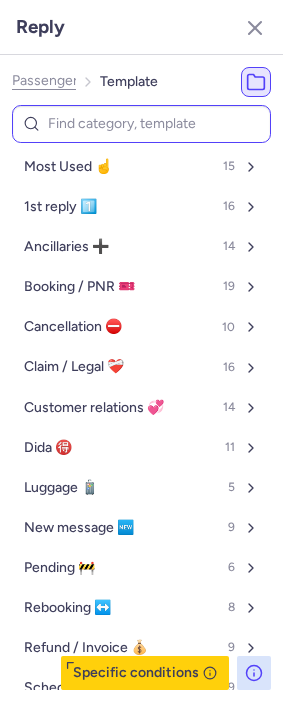 click at bounding box center [141, 124] 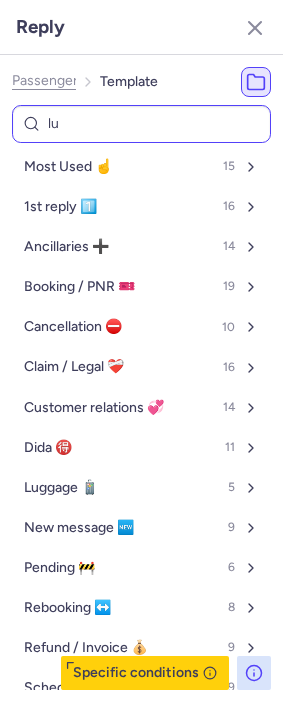 type on "lug" 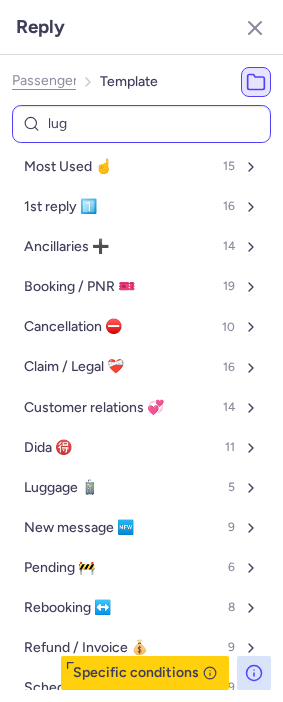 select on "en" 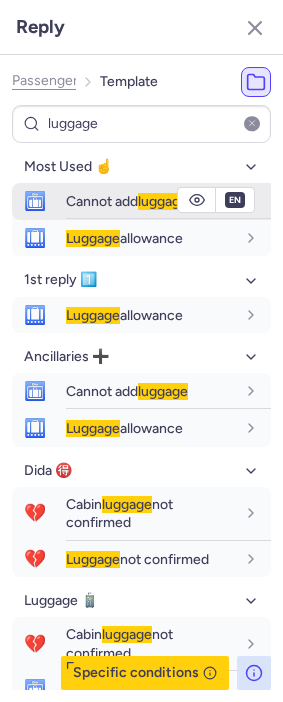 type on "luggage" 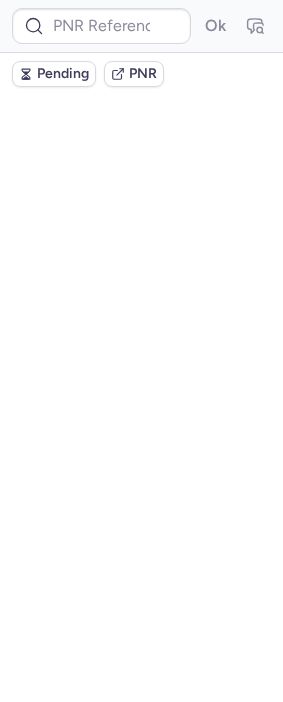 scroll, scrollTop: 0, scrollLeft: 0, axis: both 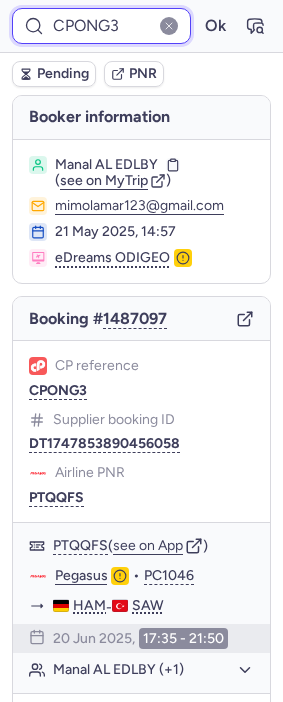 click on "CPONG3" at bounding box center [101, 26] 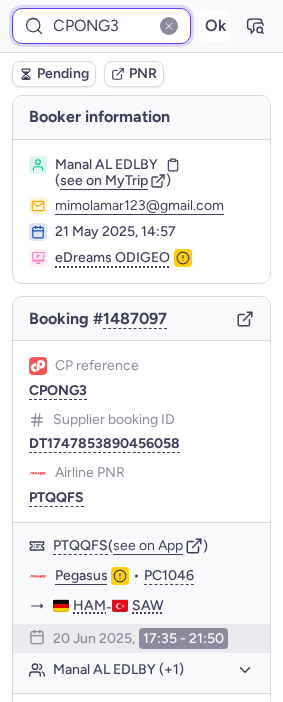 paste on "AGTV" 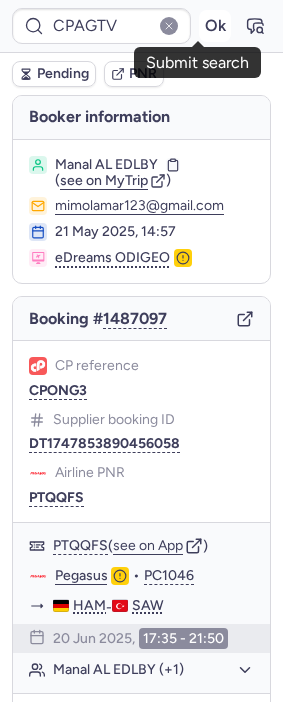 click on "Ok" at bounding box center (215, 26) 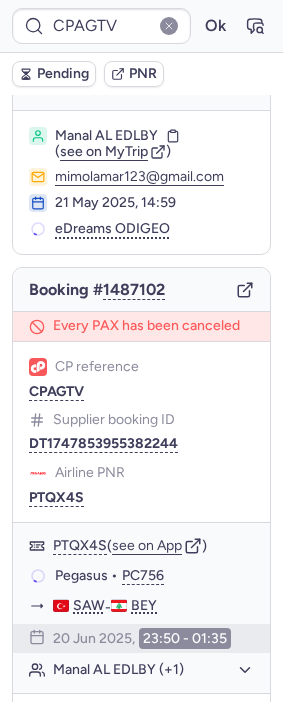 scroll, scrollTop: 0, scrollLeft: 0, axis: both 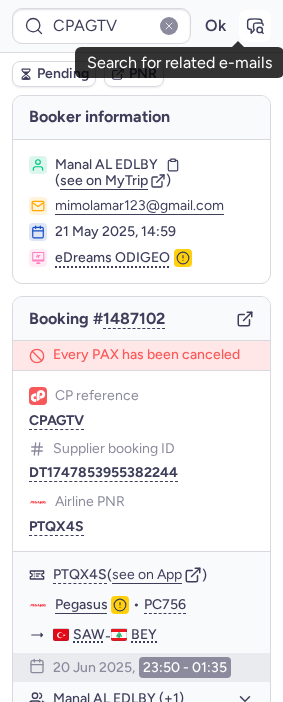 click 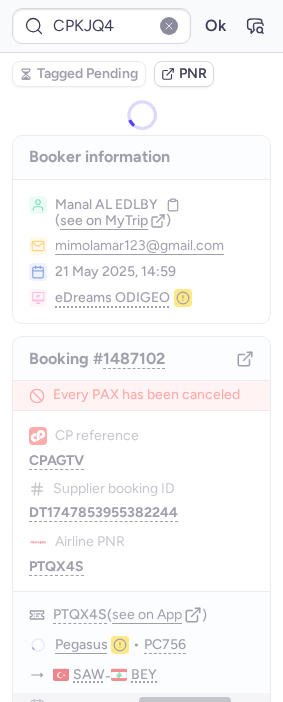 type on "CZ042522" 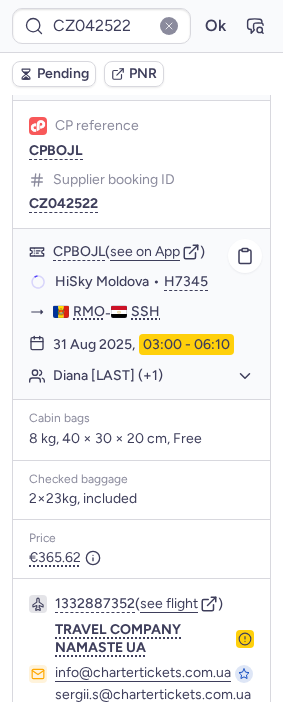 scroll, scrollTop: 333, scrollLeft: 0, axis: vertical 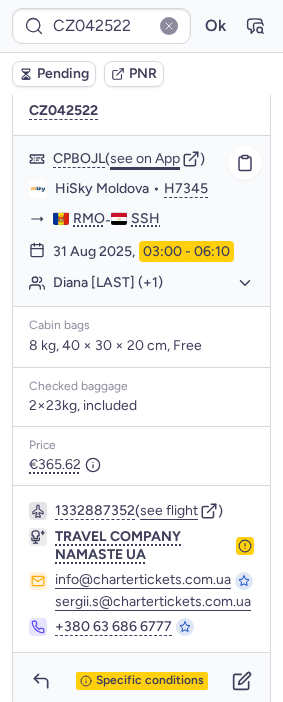click on "see on App" 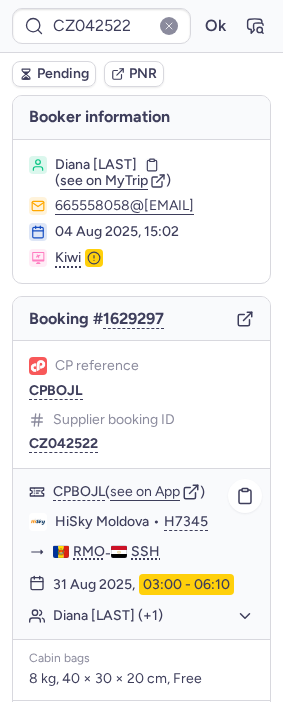 scroll, scrollTop: 402, scrollLeft: 0, axis: vertical 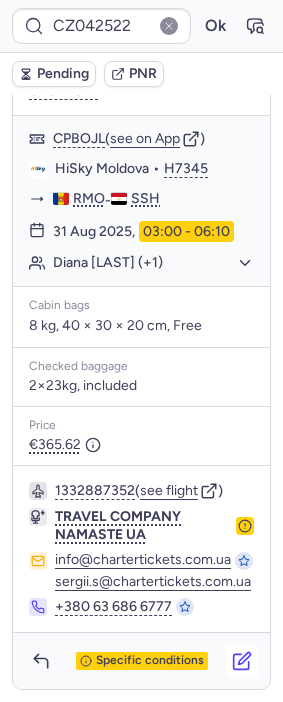 click 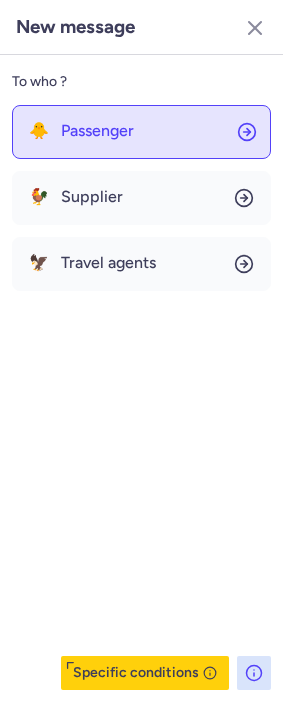 click on "🐥 Passenger" 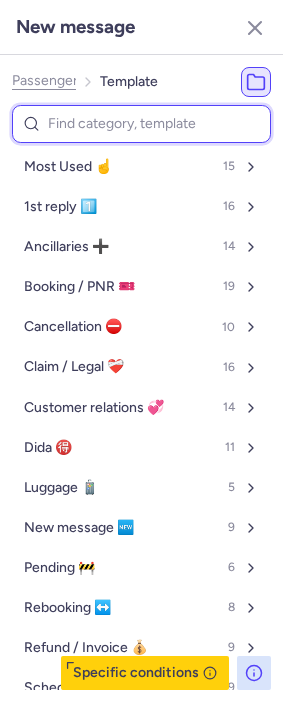 type on "p" 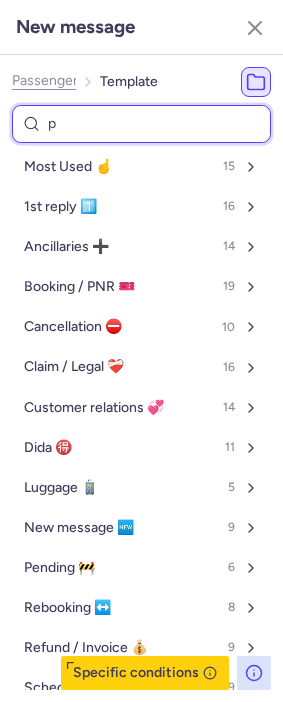 select on "en" 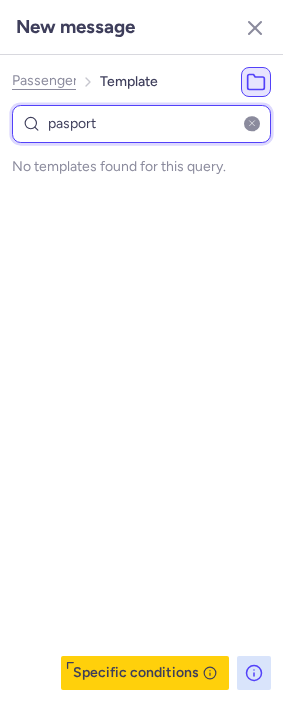 click on "pasport" at bounding box center (141, 124) 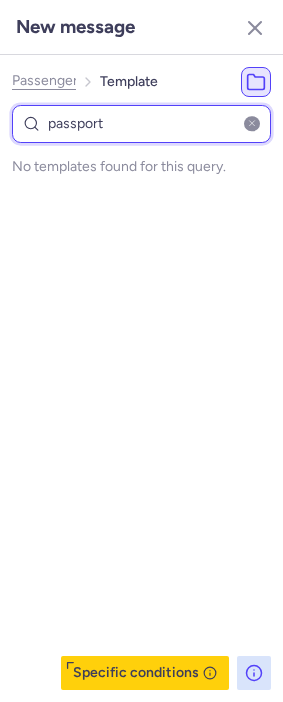 select on "en" 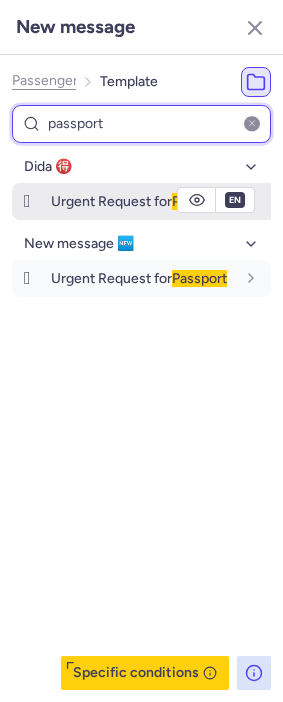 type on "passport" 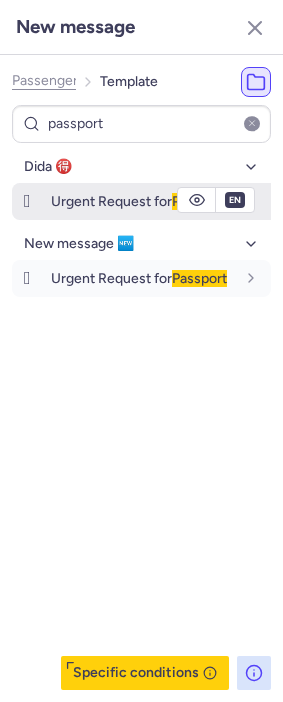 click on "Urgent Request for  Passport" at bounding box center [139, 201] 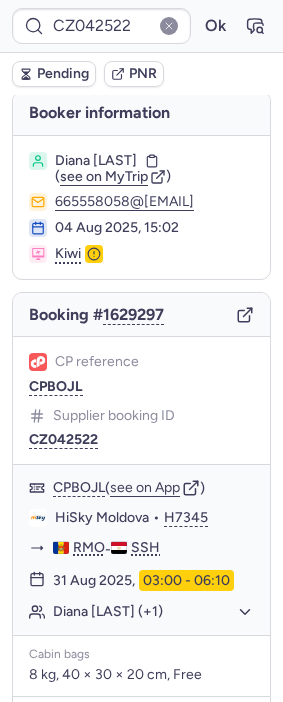 scroll, scrollTop: 0, scrollLeft: 0, axis: both 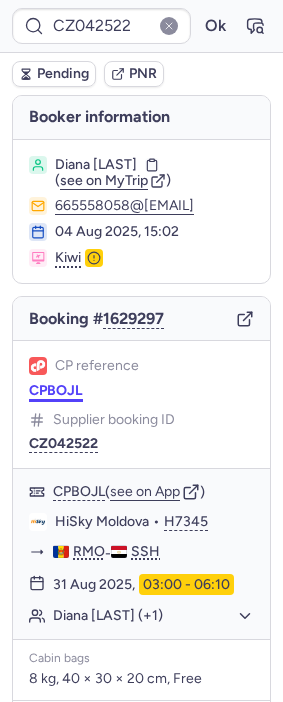click on "CPBOJL" at bounding box center (56, 391) 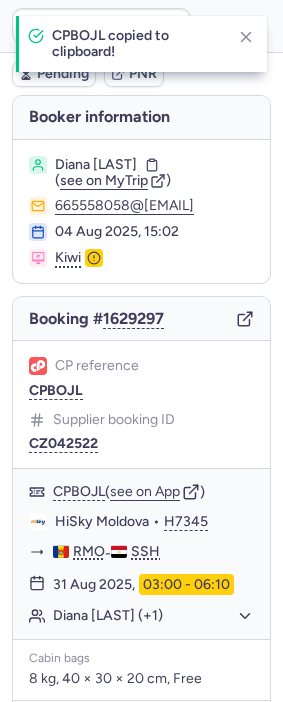 type on "CPBOJL" 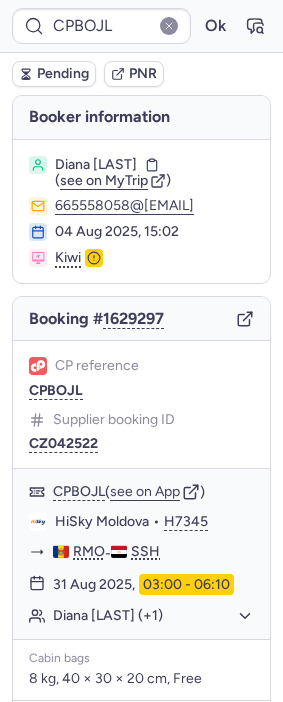 click on "Pending" at bounding box center (63, 74) 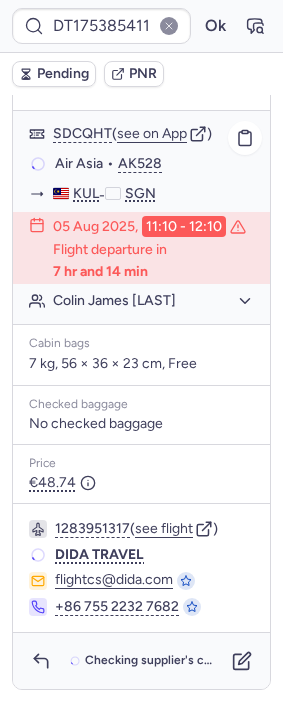 scroll, scrollTop: 456, scrollLeft: 0, axis: vertical 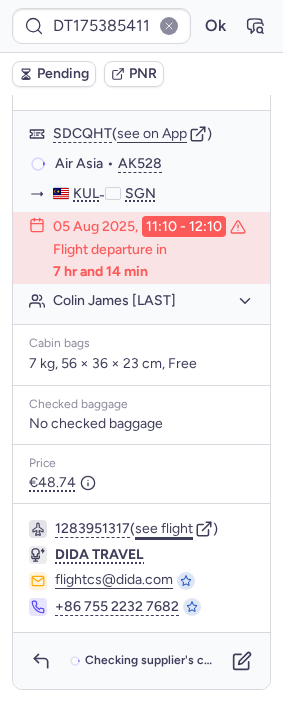 click on "see flight" 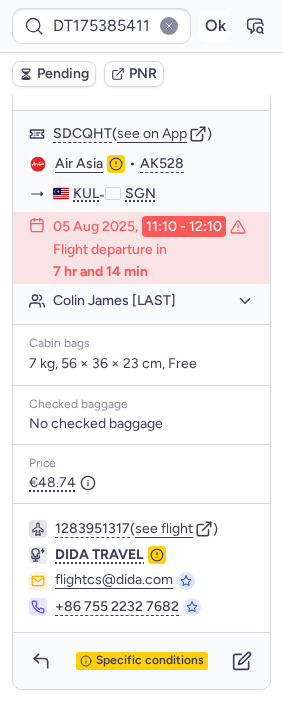 click on "Ok" at bounding box center (215, 26) 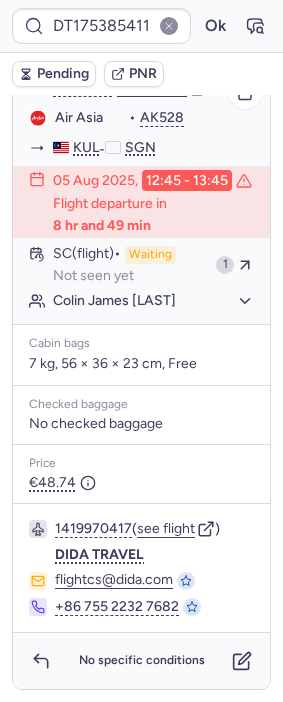 scroll, scrollTop: 456, scrollLeft: 0, axis: vertical 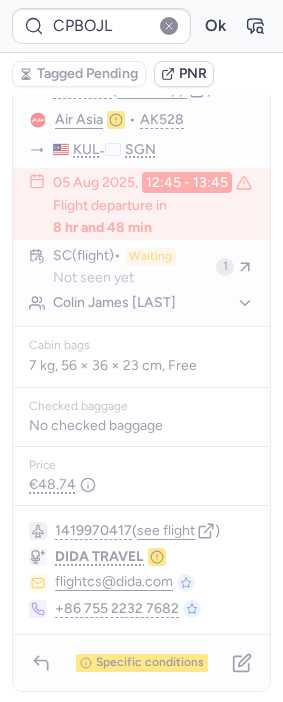 type on "CPNKMP" 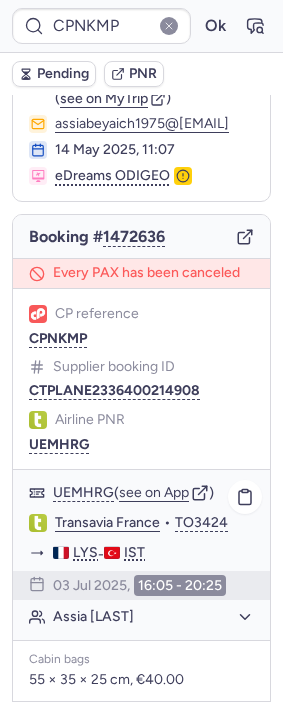 scroll, scrollTop: 69, scrollLeft: 0, axis: vertical 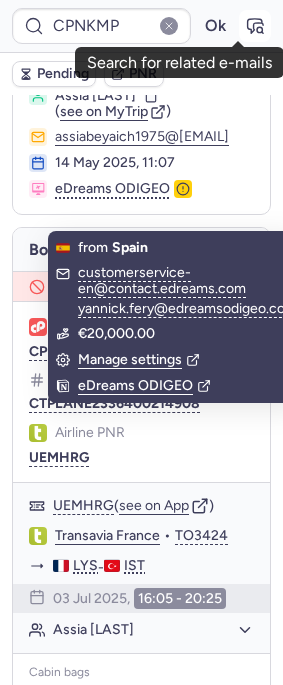 click 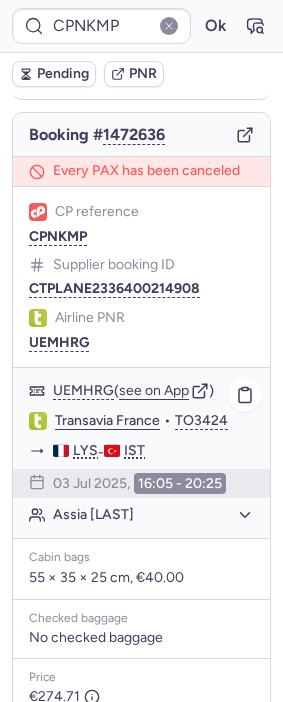 scroll, scrollTop: 180, scrollLeft: 0, axis: vertical 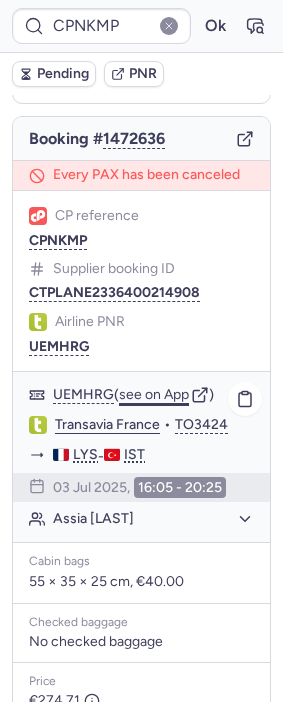 click on "see on App" 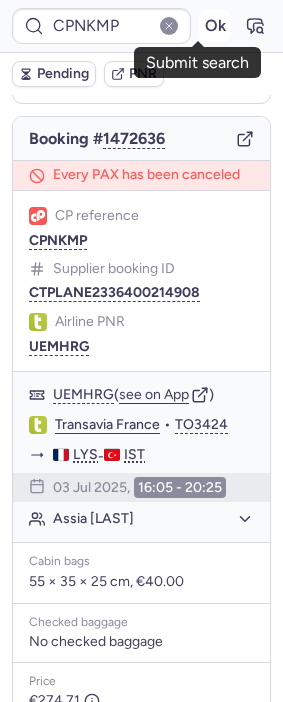 click on "Ok" at bounding box center (215, 26) 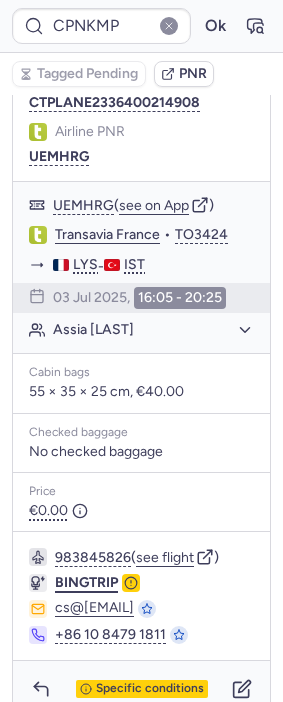 scroll, scrollTop: 481, scrollLeft: 0, axis: vertical 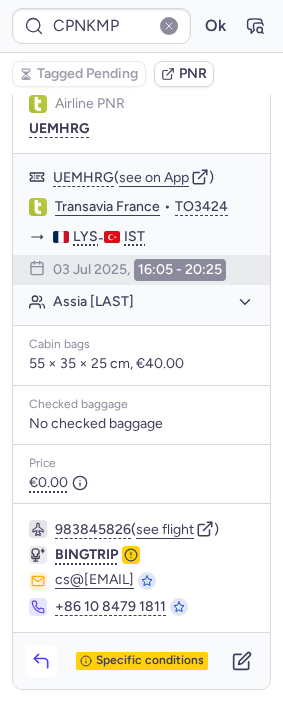 click 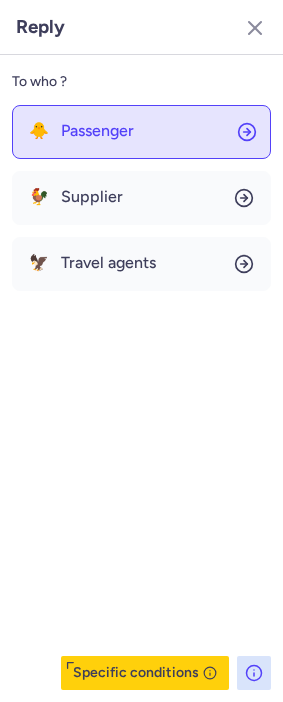 click on "Passenger" at bounding box center (97, 131) 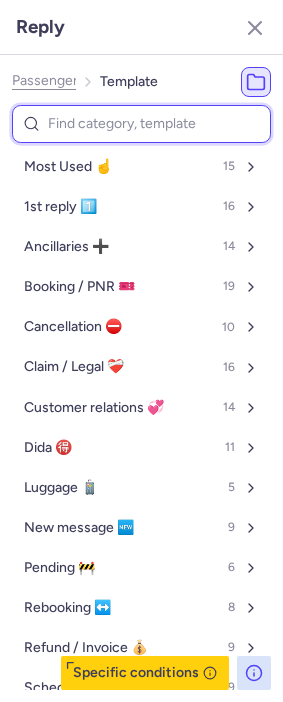 click at bounding box center (141, 124) 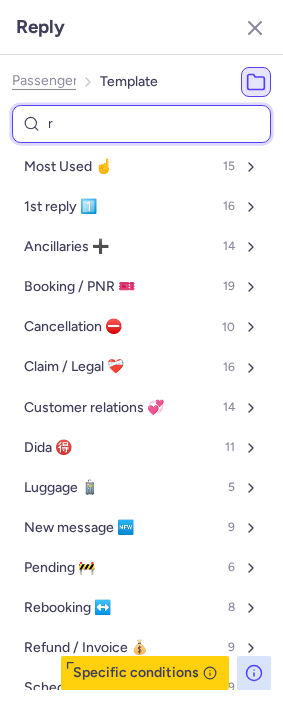 type on "re" 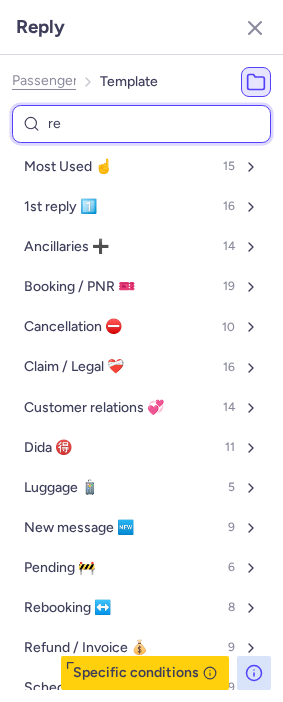 select on "en" 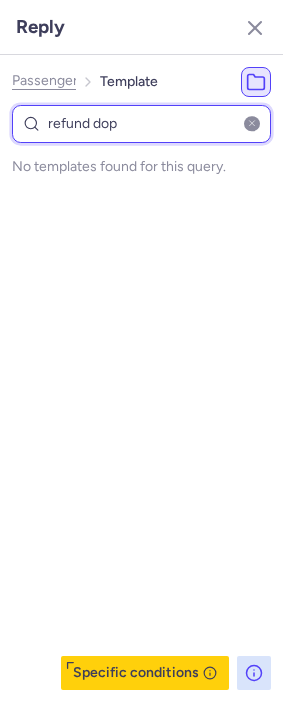 type on "refund do" 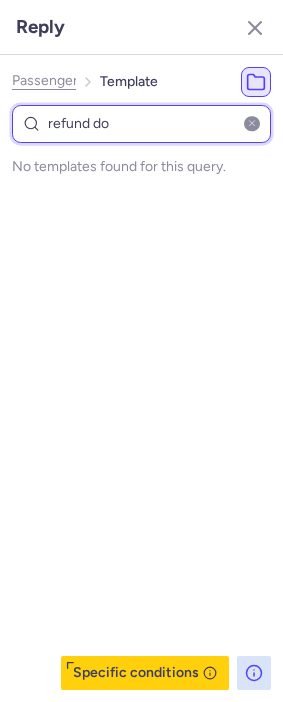 select on "en" 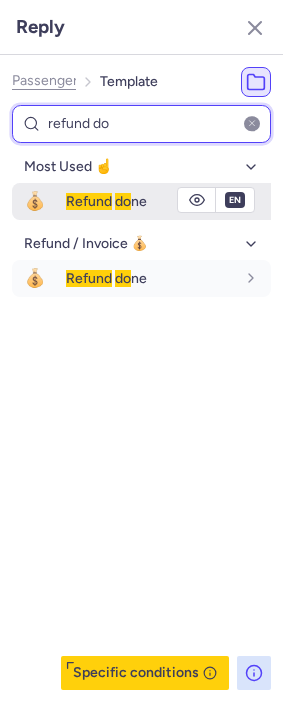 type on "refund do" 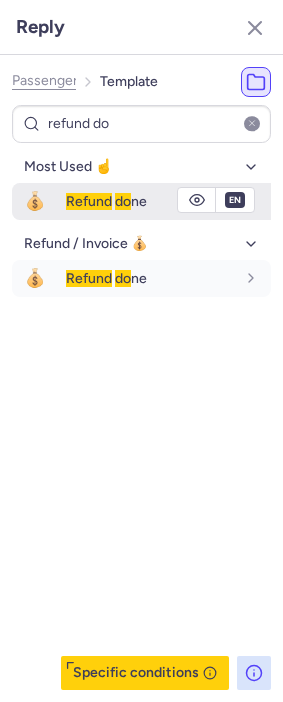 click on "Refund" at bounding box center (89, 201) 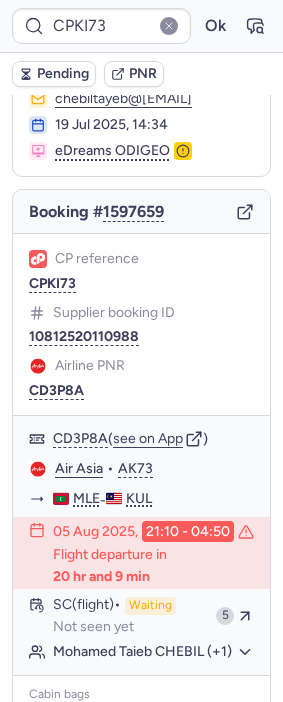 scroll, scrollTop: 111, scrollLeft: 0, axis: vertical 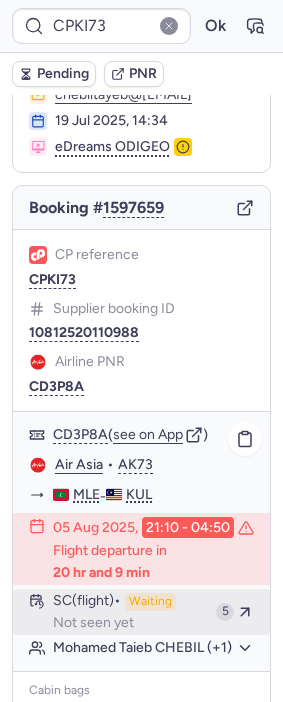 click on "Waiting" at bounding box center (150, 602) 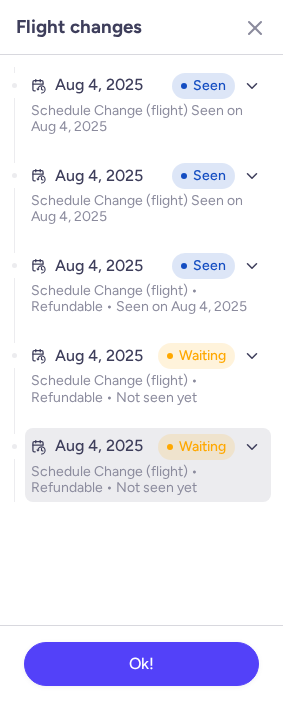 click on "Waiting" at bounding box center [196, 447] 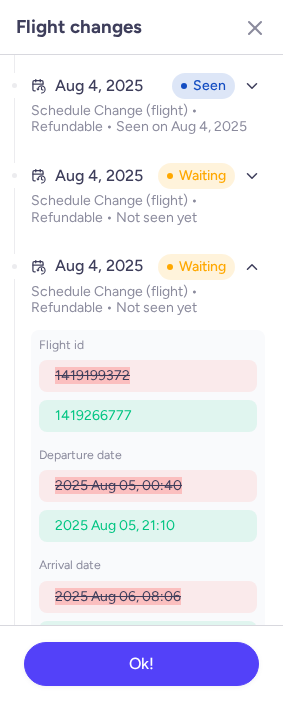 scroll, scrollTop: 214, scrollLeft: 0, axis: vertical 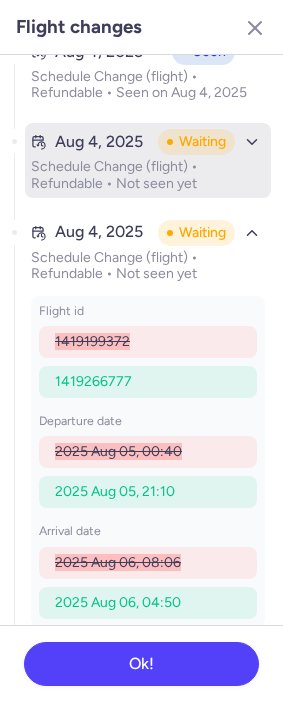 click on "Schedule Change (flight) • Refundable • Not seen yet" at bounding box center (148, 175) 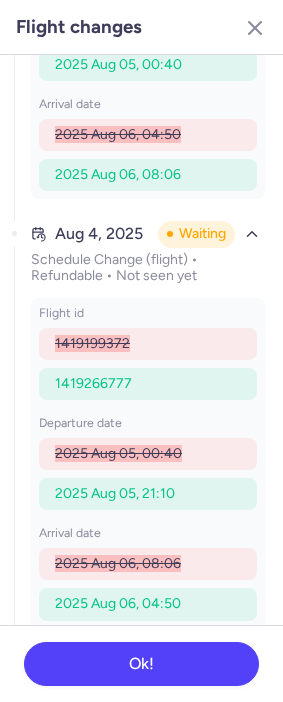 scroll, scrollTop: 552, scrollLeft: 0, axis: vertical 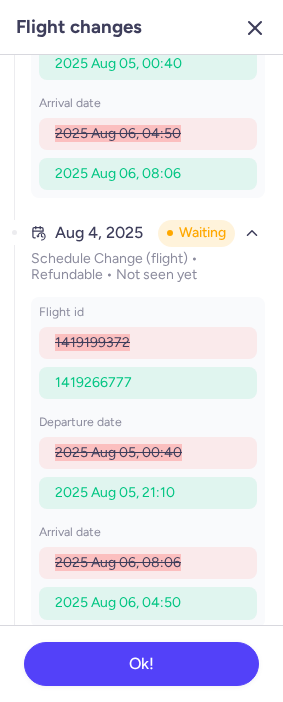 click 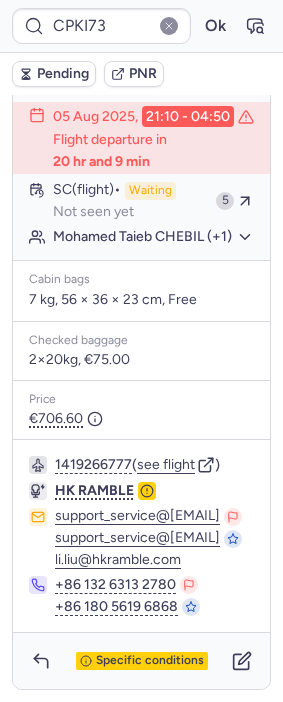 scroll, scrollTop: 555, scrollLeft: 0, axis: vertical 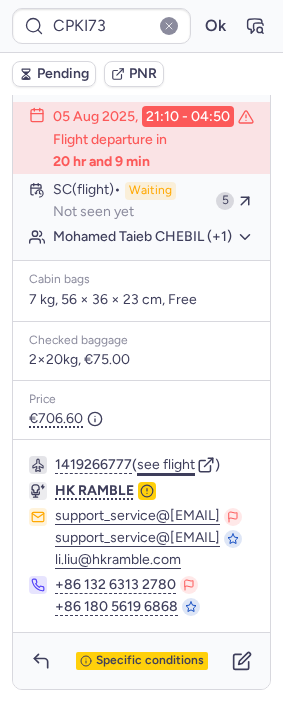 click on "see flight" 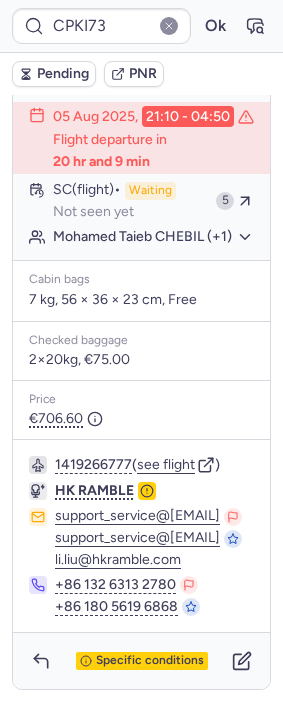 scroll, scrollTop: 287, scrollLeft: 0, axis: vertical 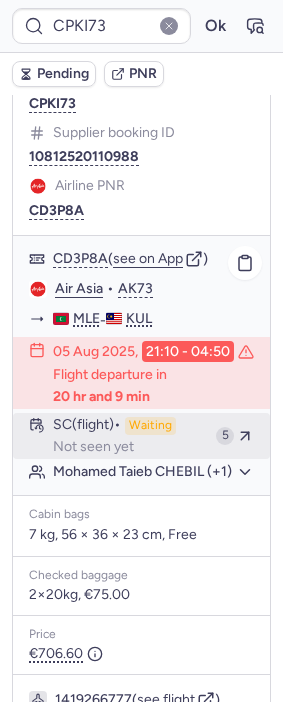 click on "SC   (flight)  Waiting Not seen yet" at bounding box center (130, 436) 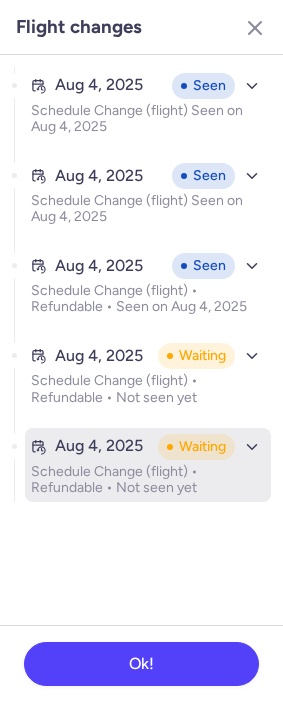 click on "Schedule Change (flight) • Refundable • Not seen yet" at bounding box center (148, 480) 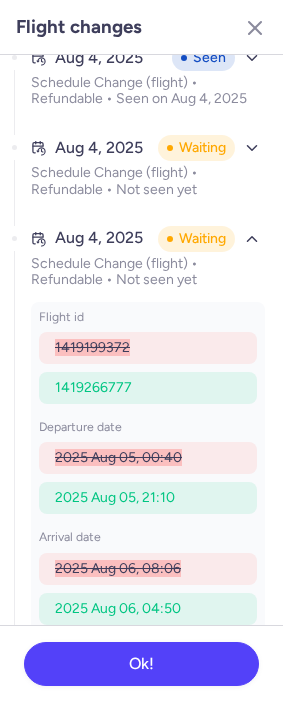 scroll, scrollTop: 214, scrollLeft: 0, axis: vertical 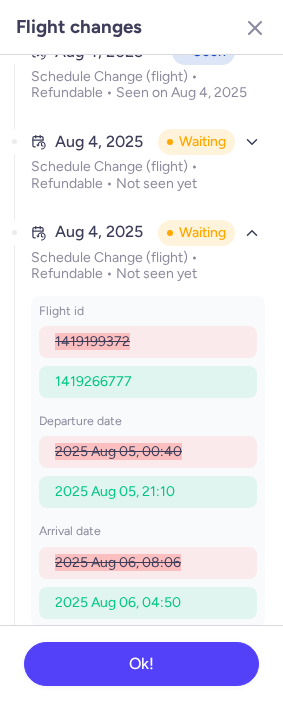 click on "2025 Aug 05, 00:40" at bounding box center (118, 451) 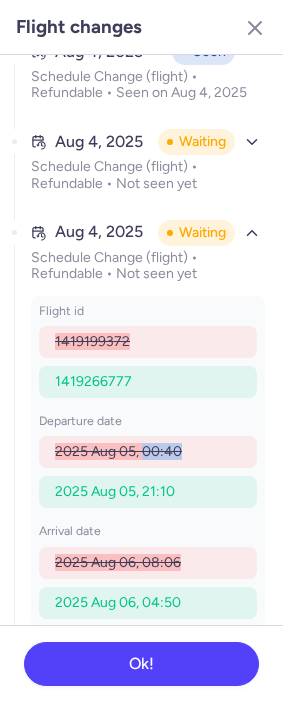 drag, startPoint x: 150, startPoint y: 452, endPoint x: 169, endPoint y: 452, distance: 19 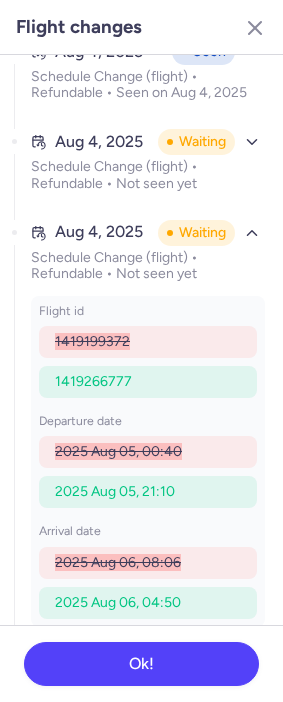 click on "2025 Aug 05, 21:10" at bounding box center [115, 491] 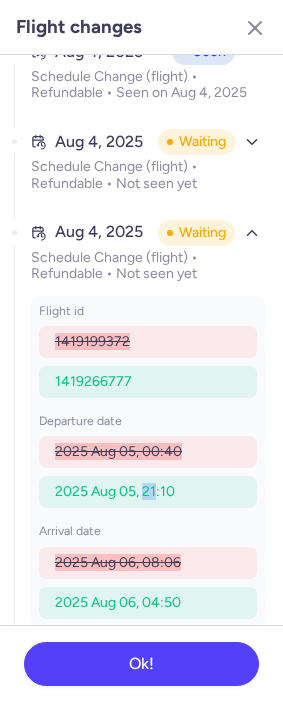 click on "2025 Aug 05, 21:10" at bounding box center [115, 491] 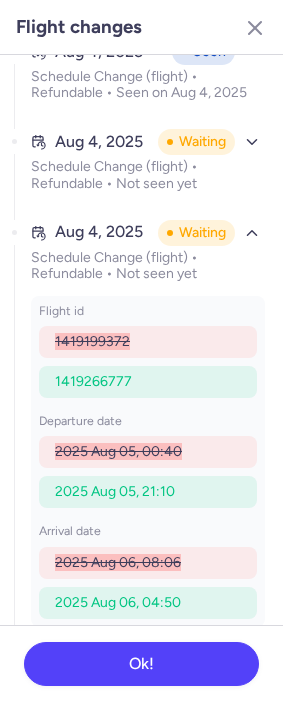 click on "2025 Aug 06, 04:50" at bounding box center (118, 602) 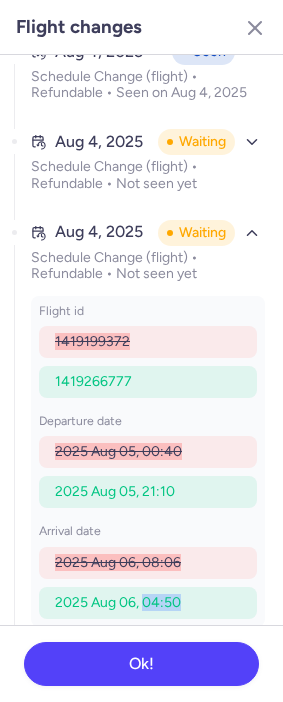 drag, startPoint x: 150, startPoint y: 602, endPoint x: 176, endPoint y: 602, distance: 26 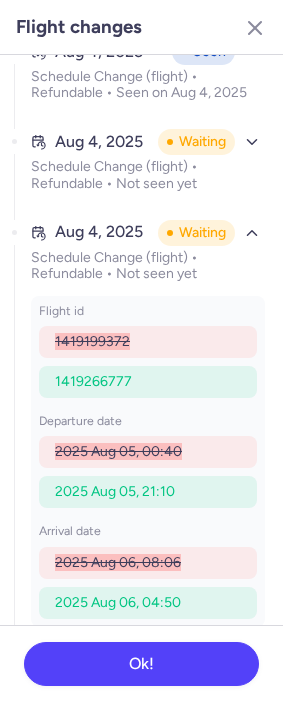 click on "Flight changes" at bounding box center (141, 27) 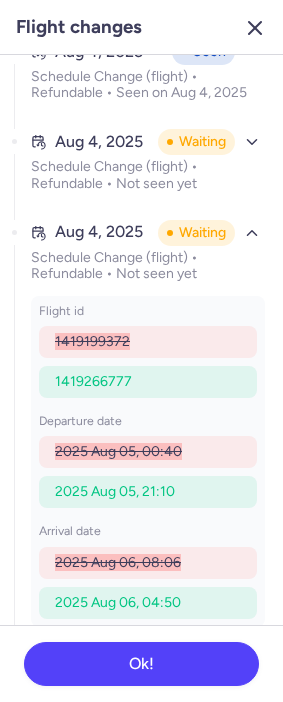 click 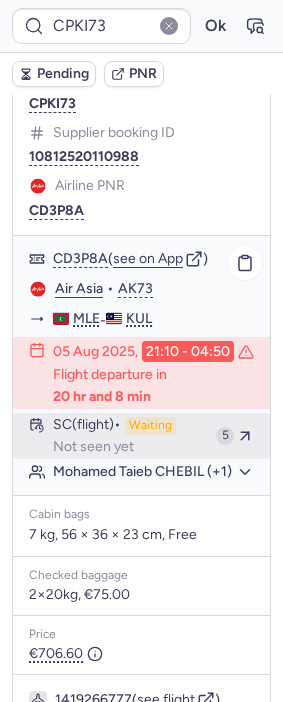 click on "SC   (flight)  Waiting Not seen yet" at bounding box center [130, 436] 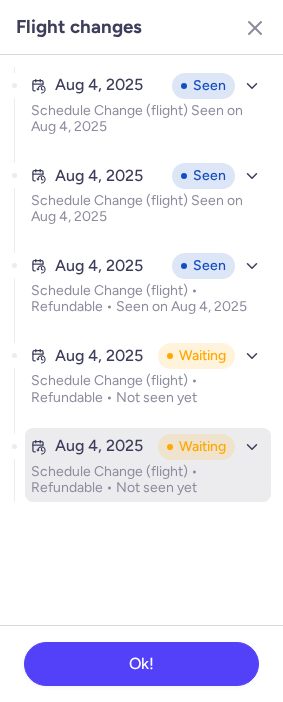 click on "Waiting" at bounding box center [196, 447] 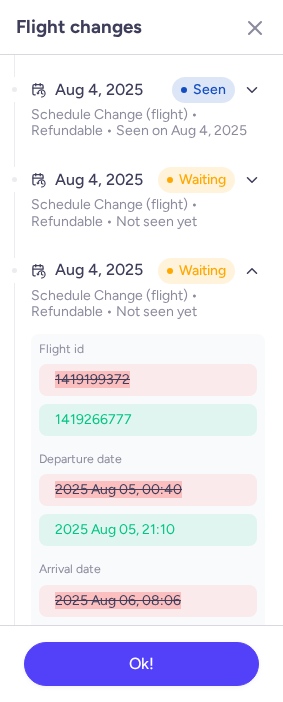 scroll, scrollTop: 214, scrollLeft: 0, axis: vertical 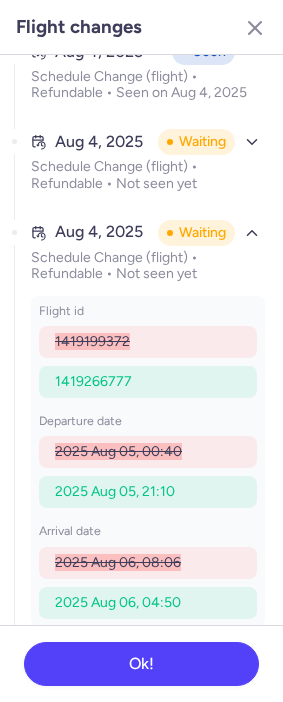 click on "2025 Aug 06, 08:06" at bounding box center (118, 562) 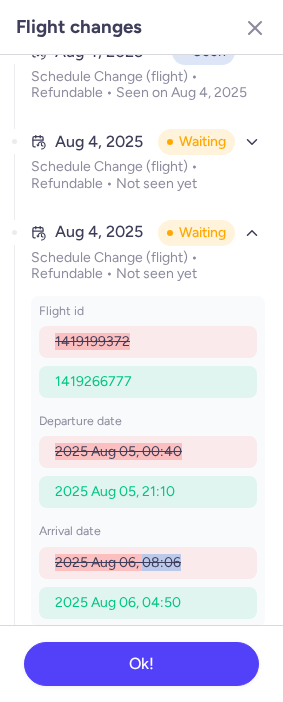 drag, startPoint x: 150, startPoint y: 561, endPoint x: 167, endPoint y: 560, distance: 17.029387 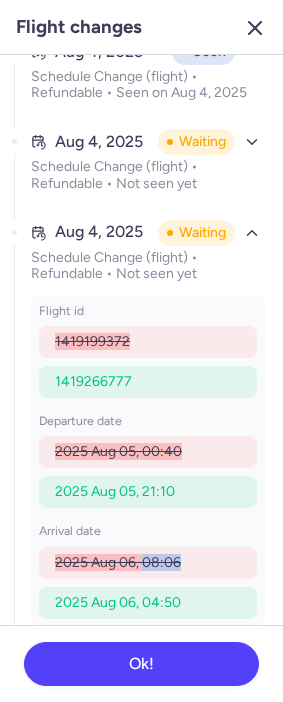 click 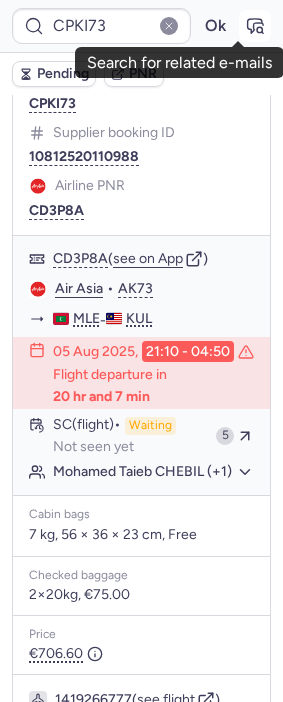 click 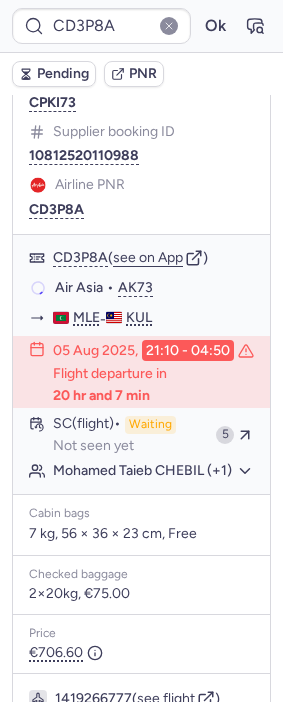 scroll, scrollTop: 287, scrollLeft: 0, axis: vertical 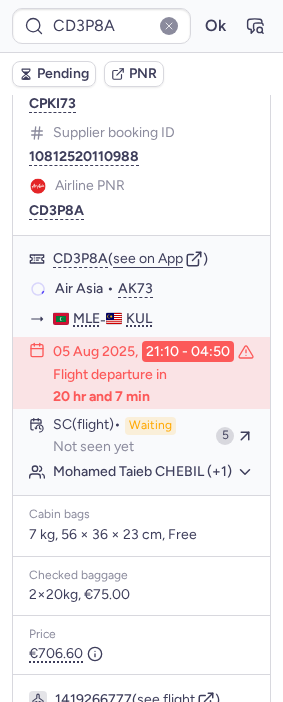 type on "CPKI73" 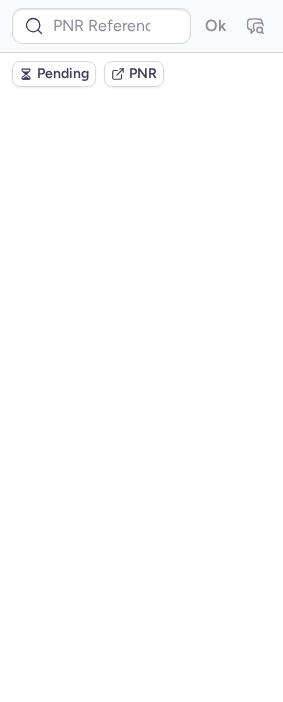 scroll, scrollTop: 0, scrollLeft: 0, axis: both 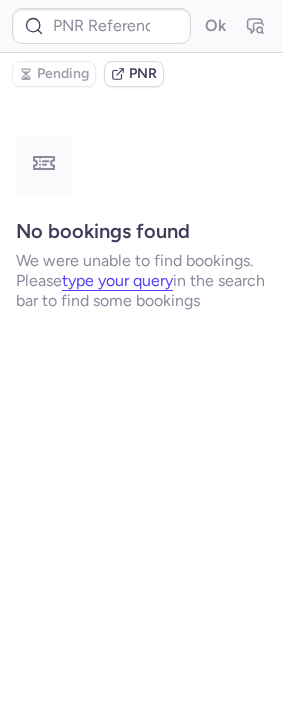 type on "CPKS3Q" 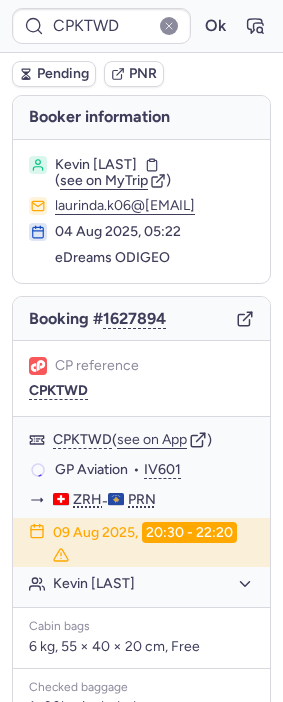 type on "CPIW5F" 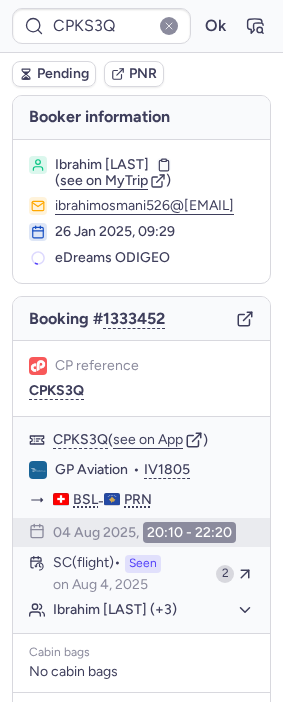 type on "CPOB9O" 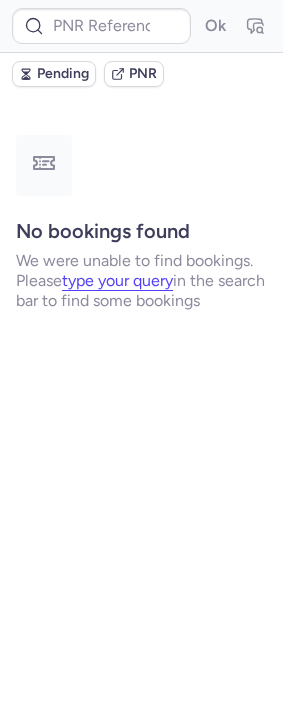 type on "CPZGFJ" 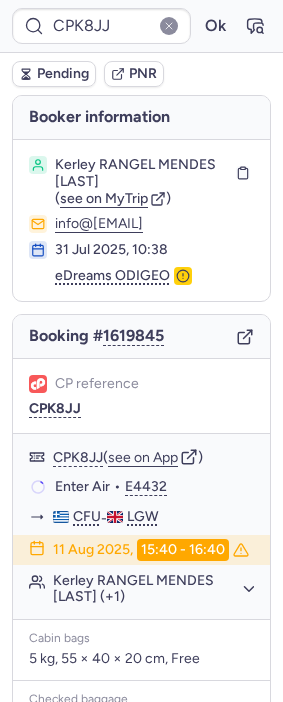 type on "CPZ96Z" 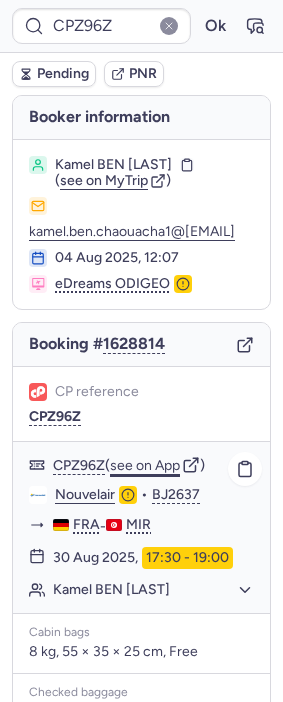 click on "see on App" 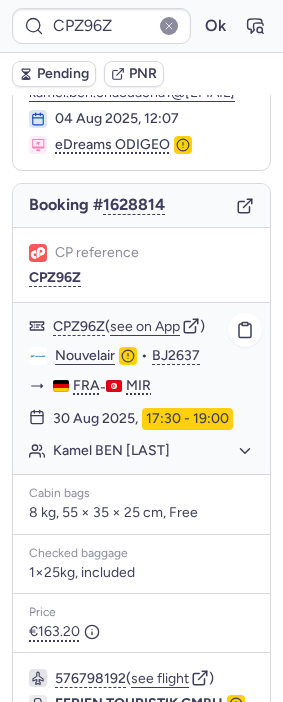 scroll, scrollTop: 222, scrollLeft: 0, axis: vertical 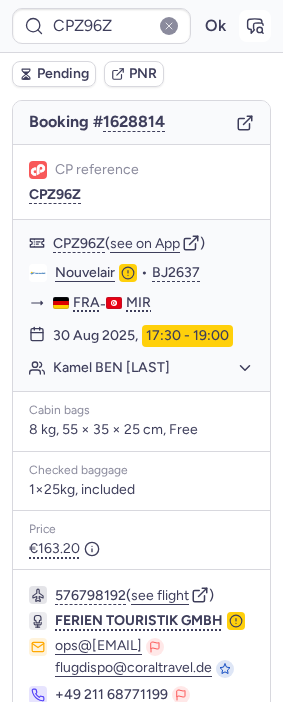 click 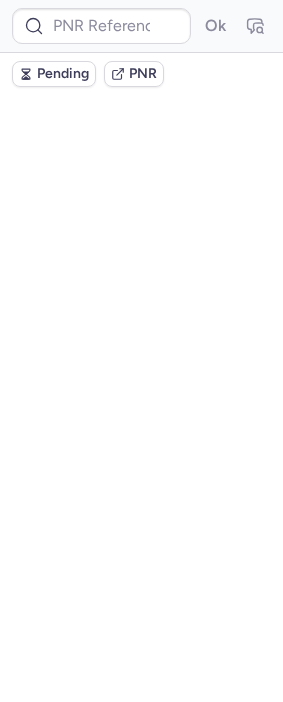 scroll, scrollTop: 0, scrollLeft: 0, axis: both 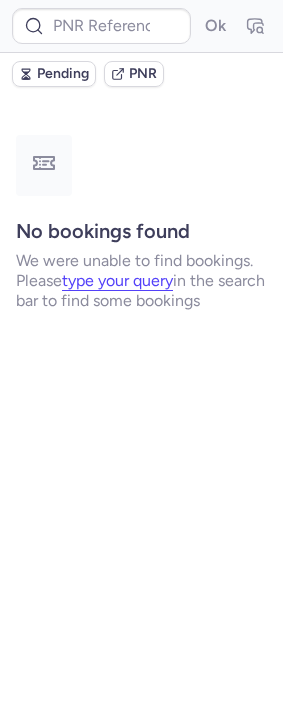 type on "CPF6EY" 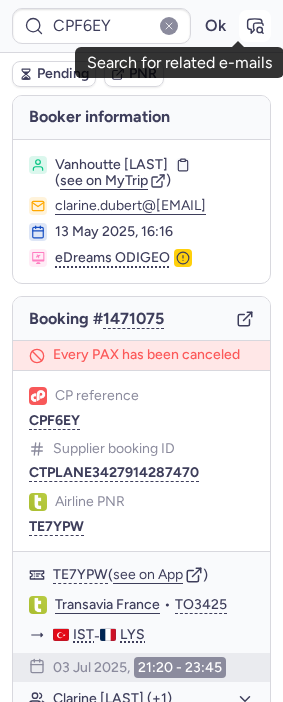 click 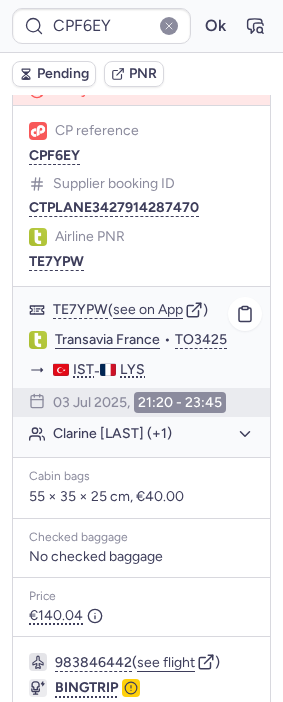scroll, scrollTop: 333, scrollLeft: 0, axis: vertical 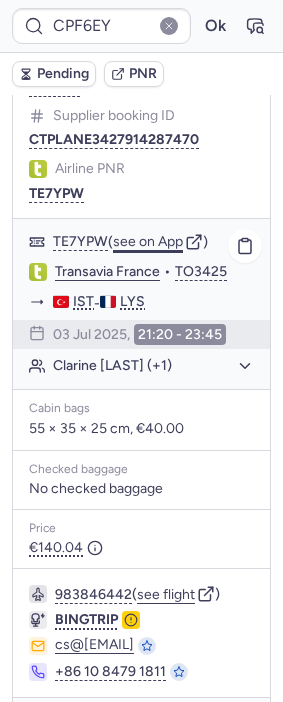 click on "see on App" 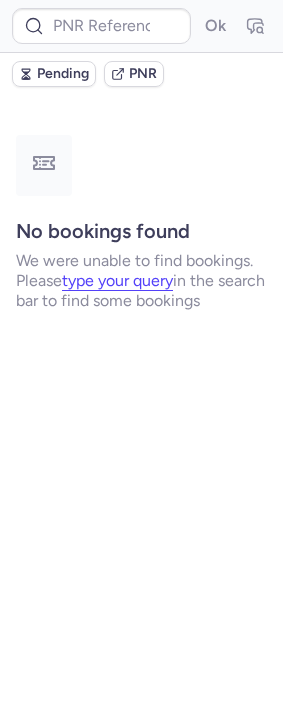 scroll, scrollTop: 0, scrollLeft: 0, axis: both 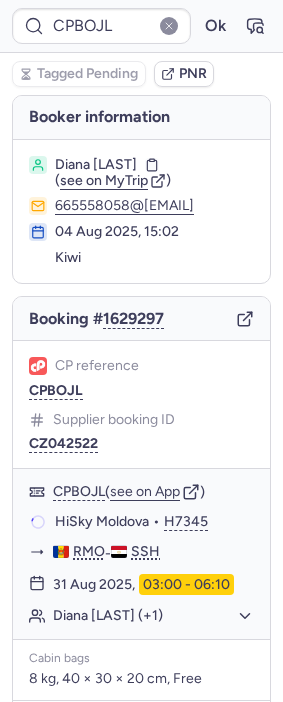 type on "CP4L6J" 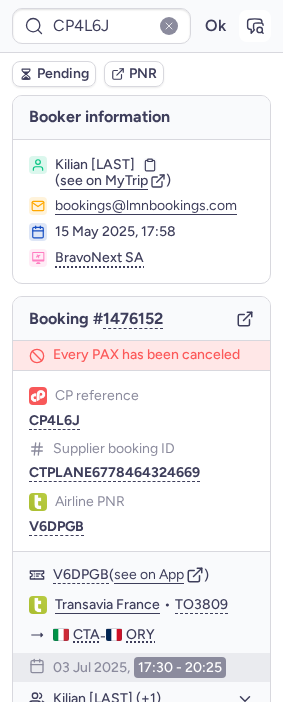 click 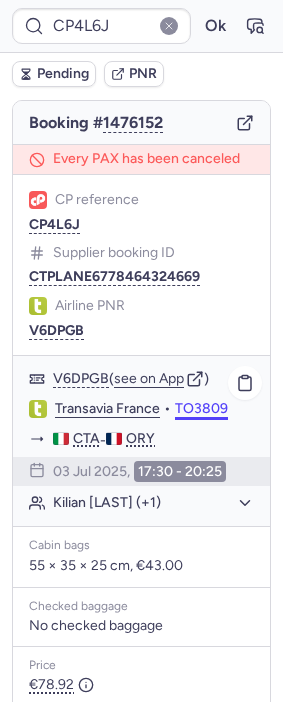 scroll, scrollTop: 222, scrollLeft: 0, axis: vertical 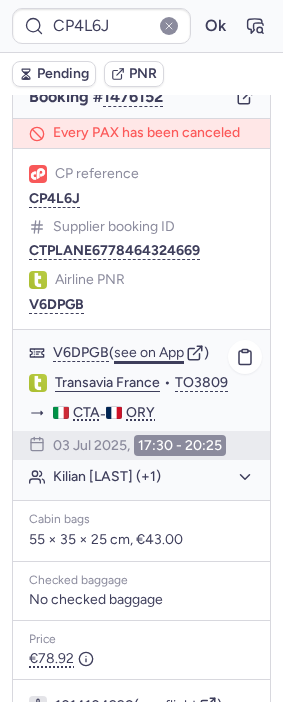 click on "see on App" 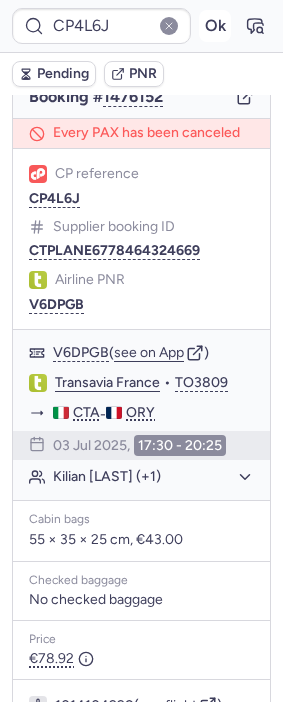 click on "Ok" at bounding box center [215, 26] 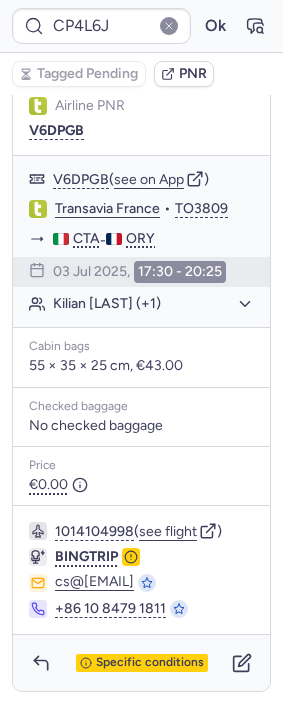 scroll, scrollTop: 456, scrollLeft: 0, axis: vertical 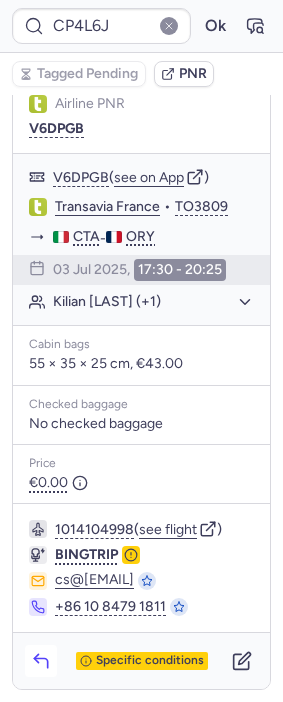 click at bounding box center [41, 661] 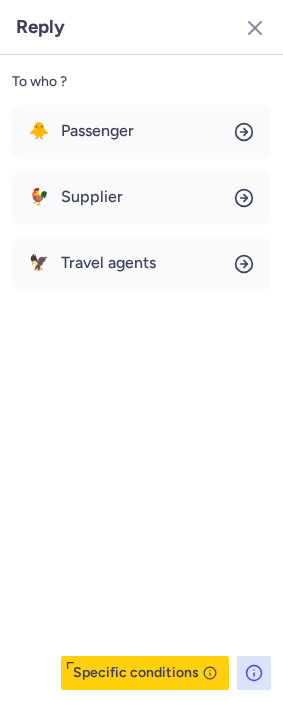 click on "🐥 Passenger 🐓 Supplier 🦅 Travel agents" at bounding box center [141, 198] 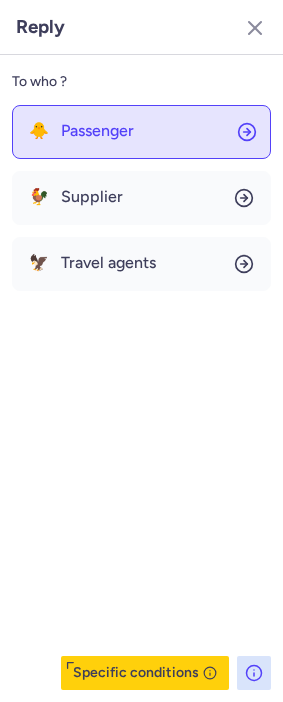 click on "Passenger" at bounding box center [97, 131] 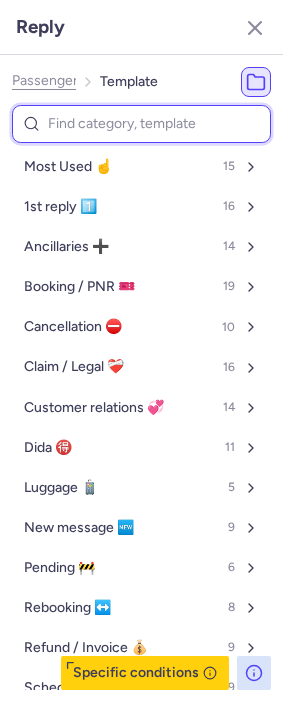 click at bounding box center [141, 124] 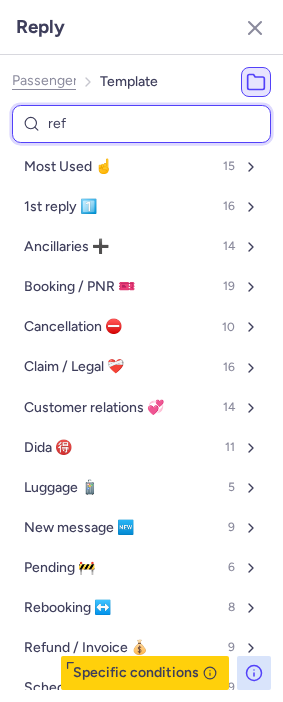 type on "refu" 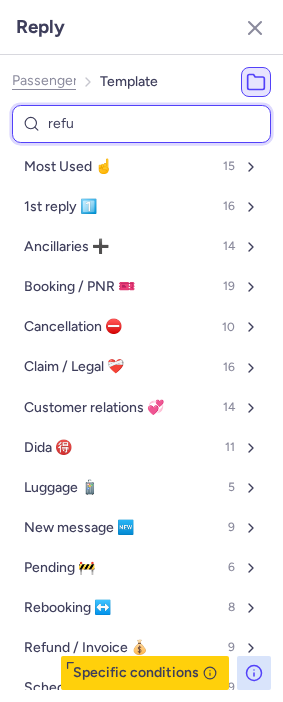 select on "en" 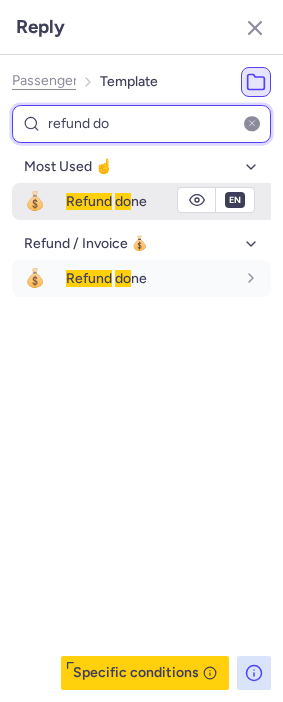 type on "refund do" 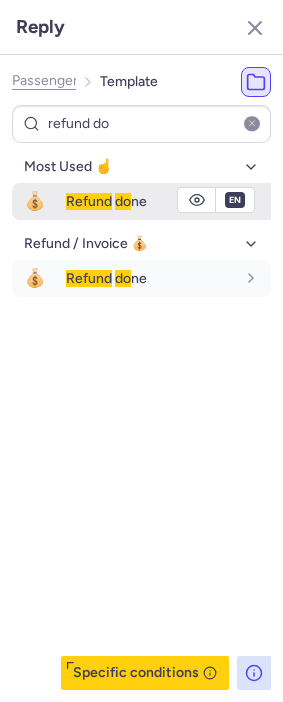 click on "Refund" at bounding box center (89, 201) 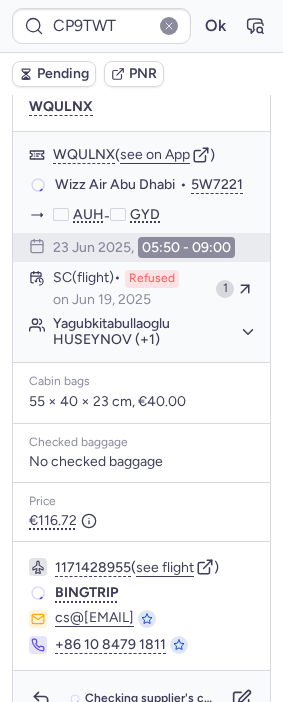 scroll, scrollTop: 388, scrollLeft: 0, axis: vertical 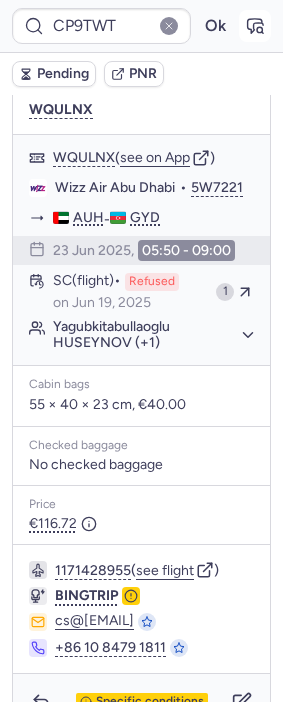 click 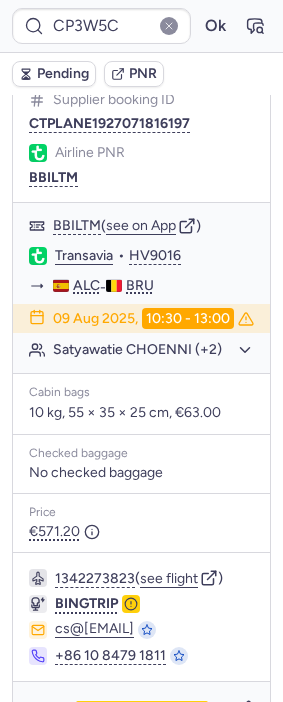 scroll, scrollTop: 1410, scrollLeft: 0, axis: vertical 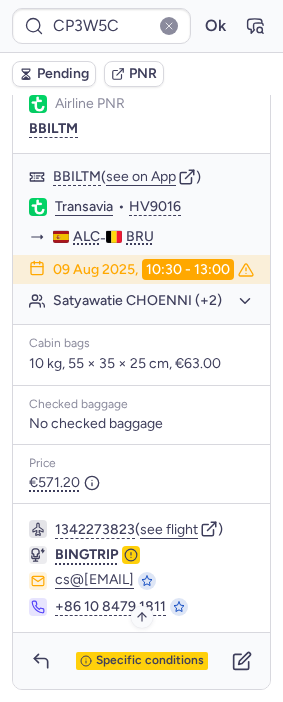 click on "Specific conditions" at bounding box center [150, 661] 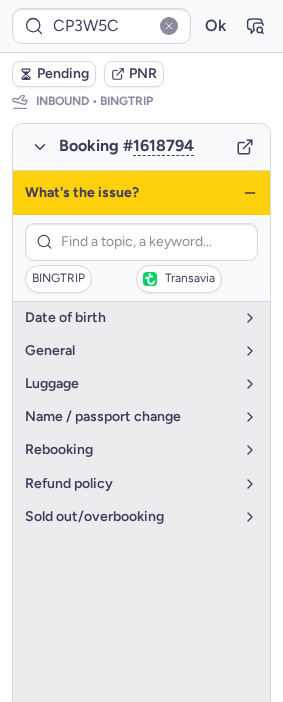scroll, scrollTop: 1077, scrollLeft: 0, axis: vertical 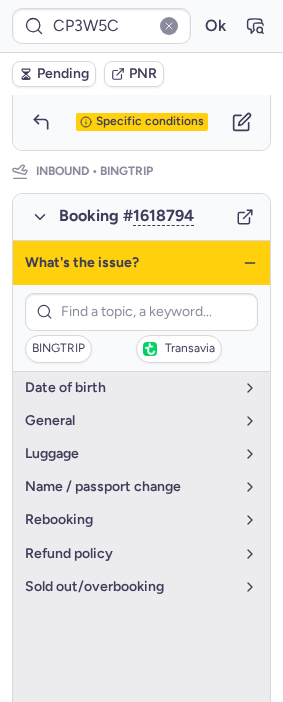 click 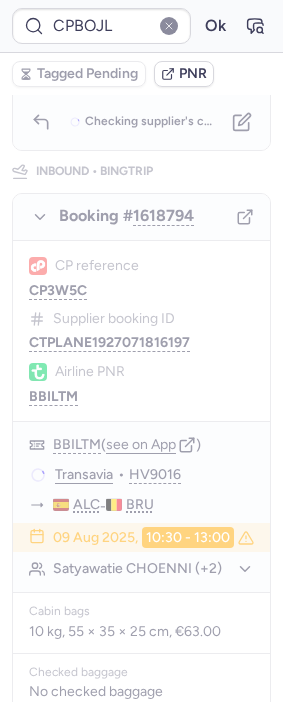 type on "CPKTWD" 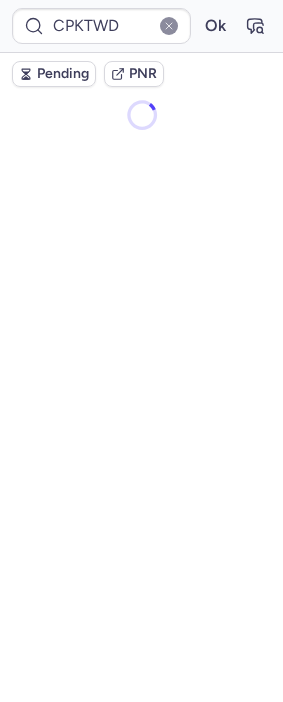 scroll, scrollTop: 0, scrollLeft: 0, axis: both 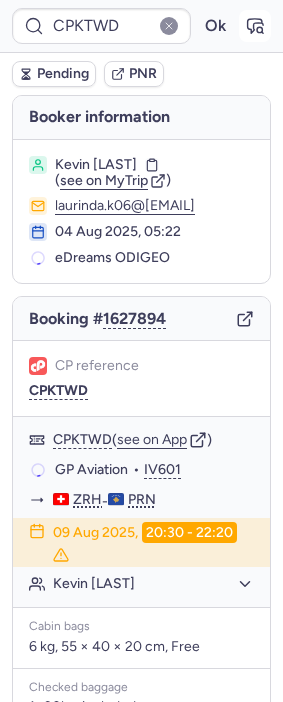 click 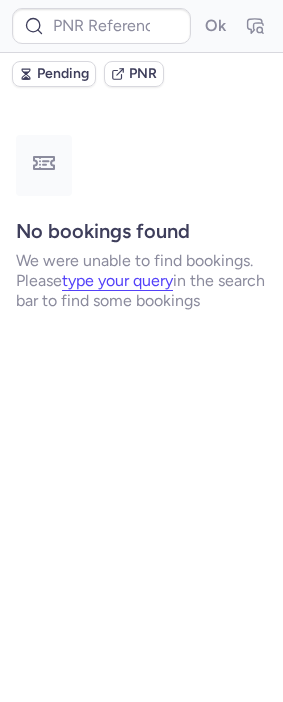 type on "CPQ9LR" 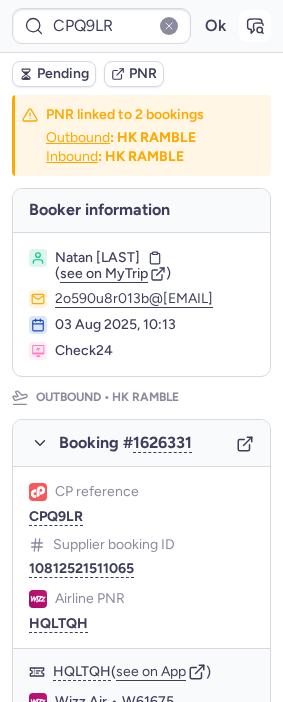 click 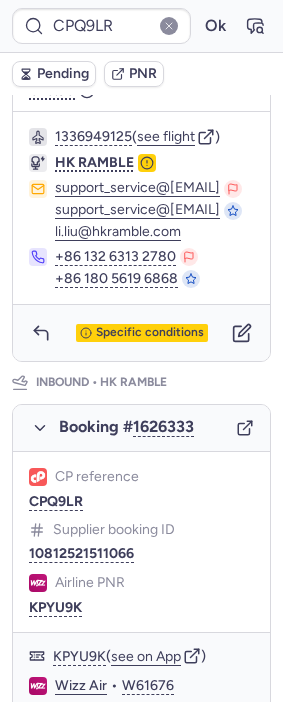 scroll, scrollTop: 888, scrollLeft: 0, axis: vertical 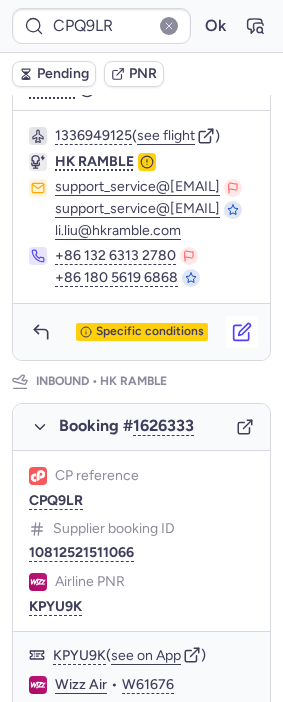 click at bounding box center [242, 332] 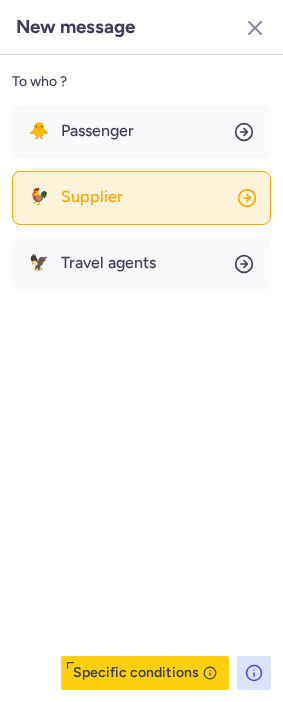 click on "🐓 Supplier" 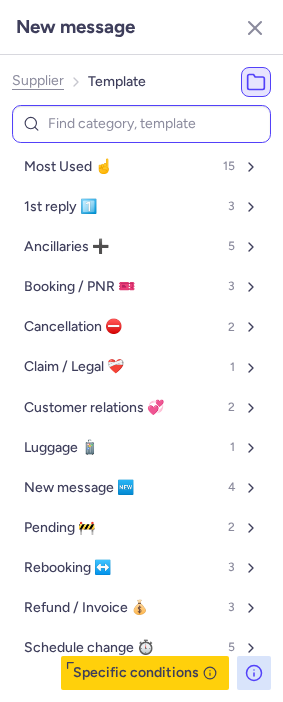 click at bounding box center [141, 124] 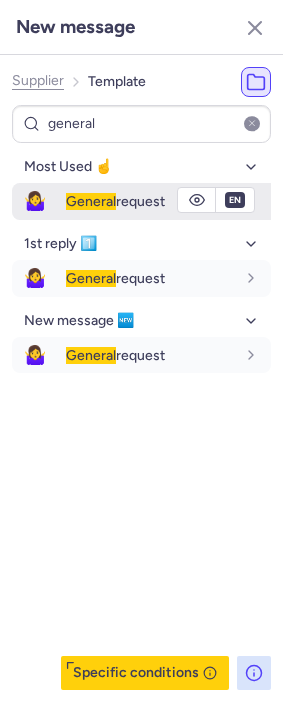 type on "general" 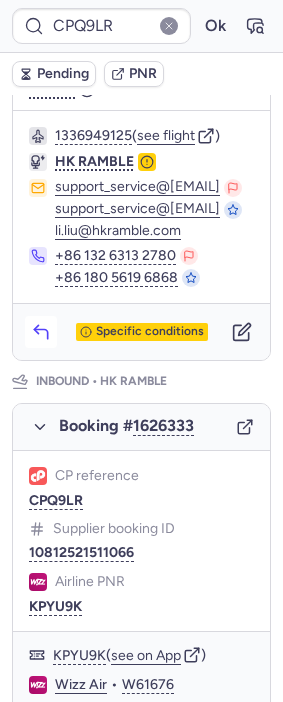 click 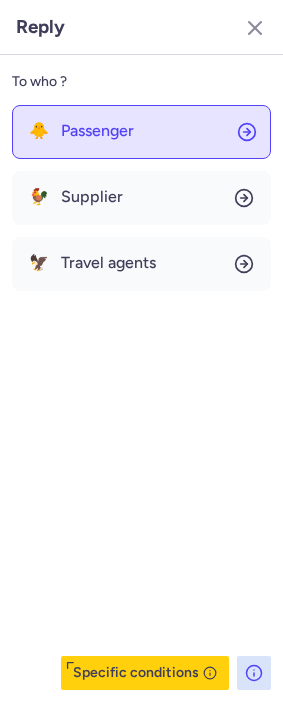 click on "🐥 Passenger" 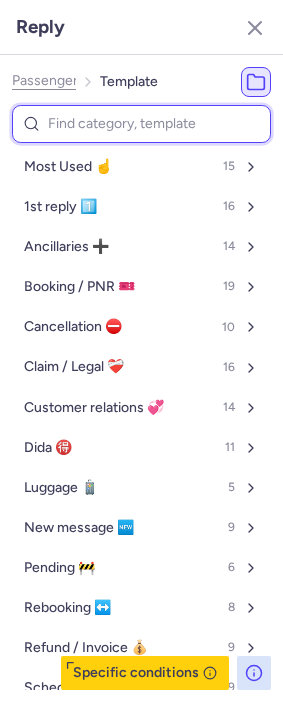 click at bounding box center (141, 124) 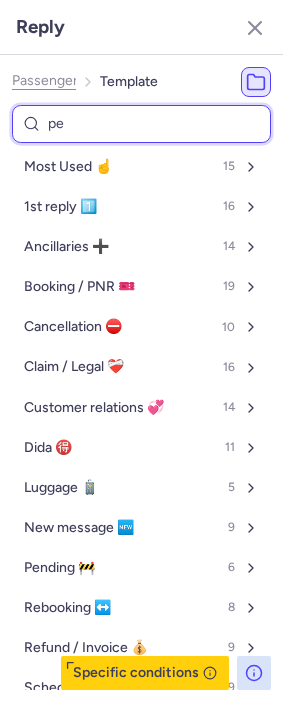 type on "pen" 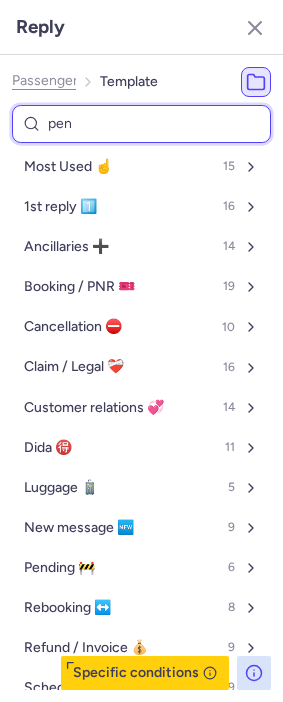 select on "en" 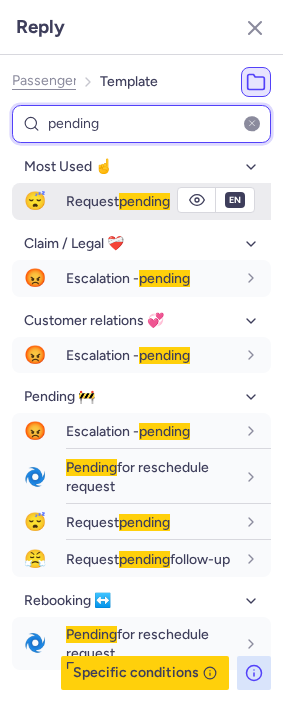 type on "pending" 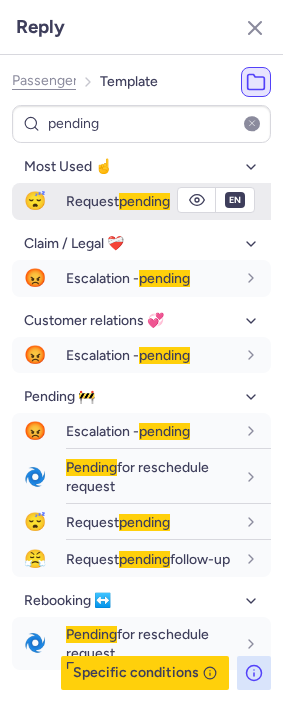 click on "Request  pending" at bounding box center [118, 201] 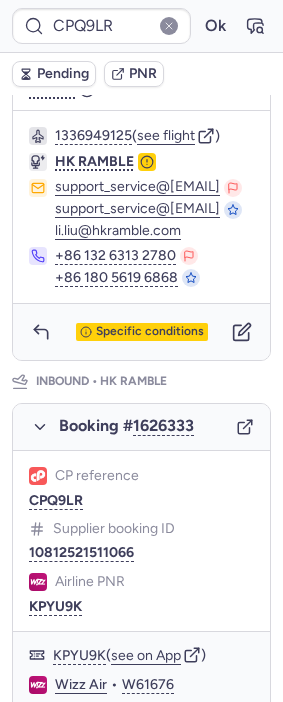 click on "Pending" at bounding box center [63, 74] 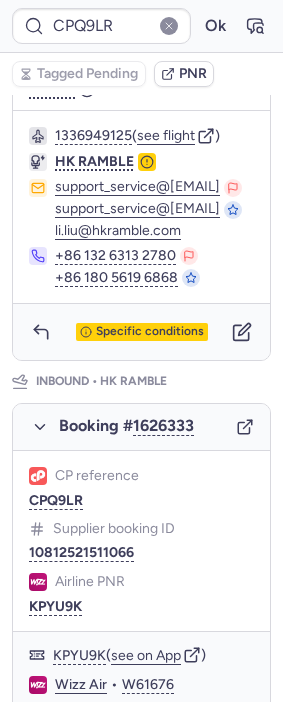 type on "CPDMFU" 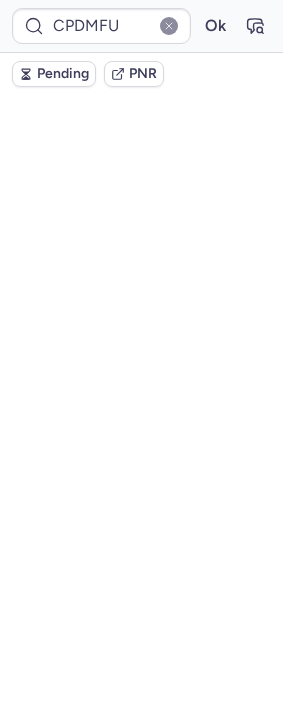 scroll, scrollTop: 0, scrollLeft: 0, axis: both 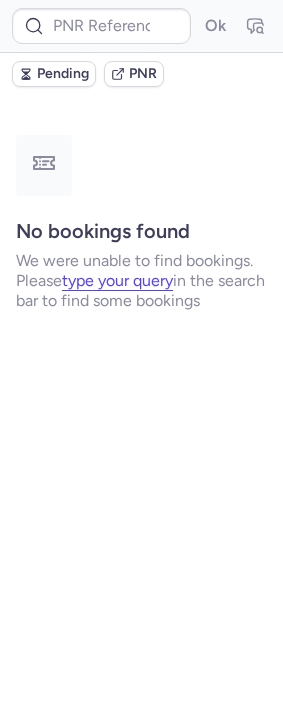 type on "DT1751829260327149" 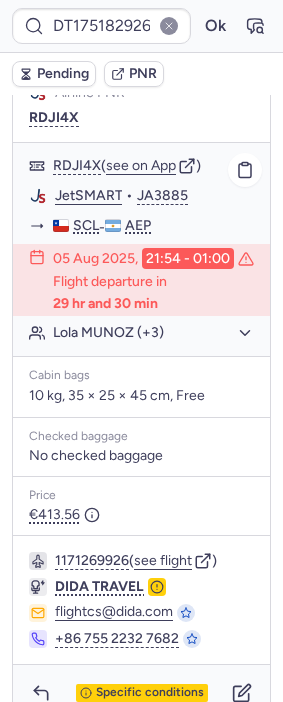 scroll, scrollTop: 430, scrollLeft: 0, axis: vertical 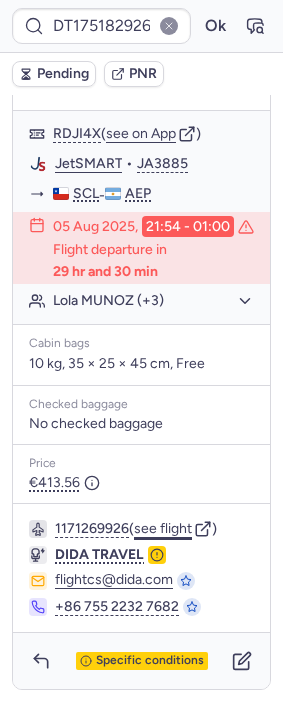 click on "see flight" 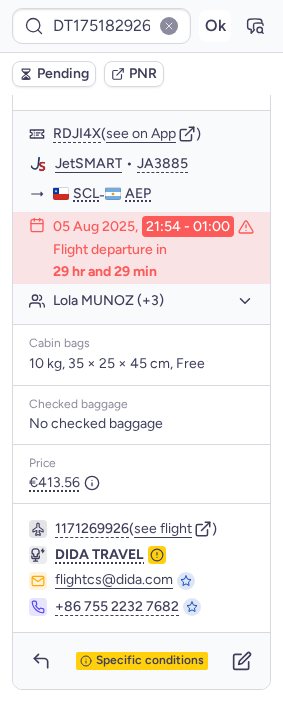 click on "Ok" at bounding box center [215, 26] 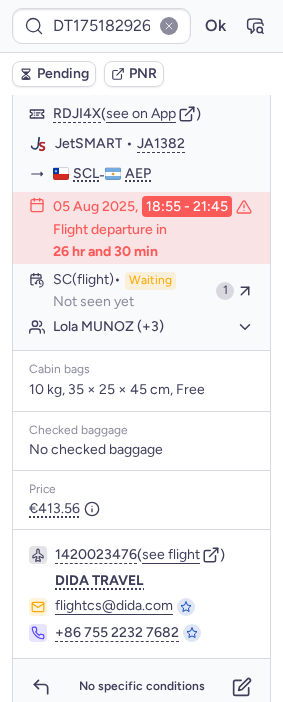 scroll, scrollTop: 430, scrollLeft: 0, axis: vertical 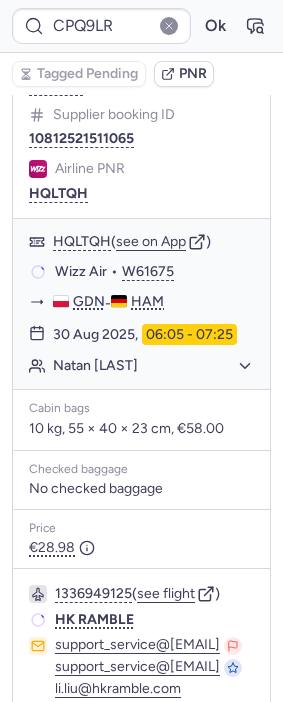 type on "CPFKLN" 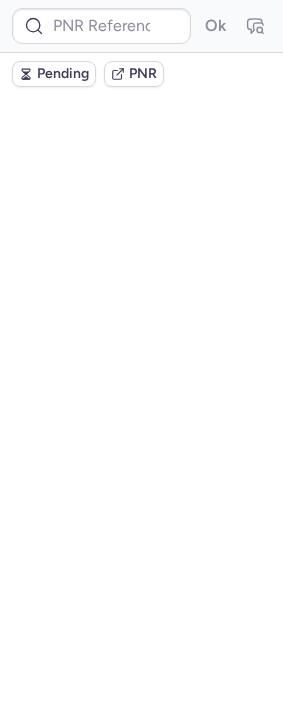 scroll, scrollTop: 0, scrollLeft: 0, axis: both 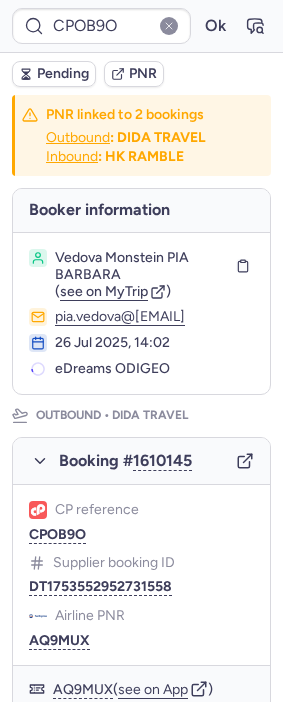 type on "CPONNZ" 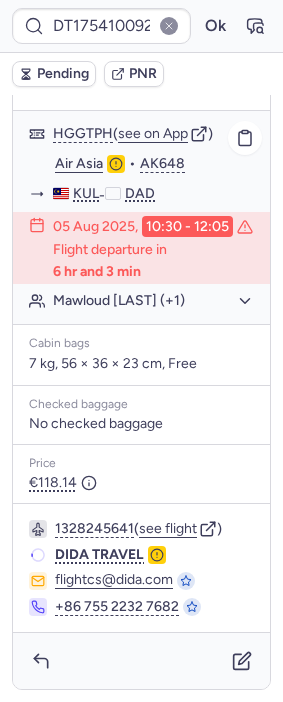 scroll, scrollTop: 430, scrollLeft: 0, axis: vertical 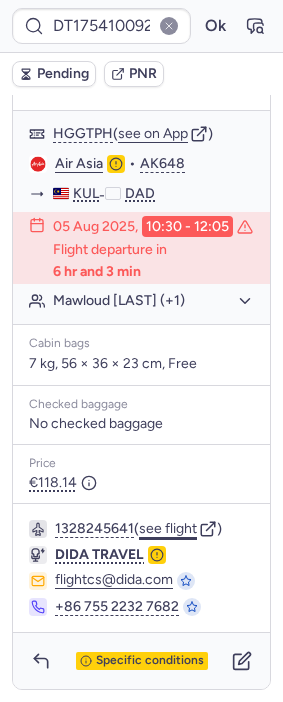 click on "see flight" 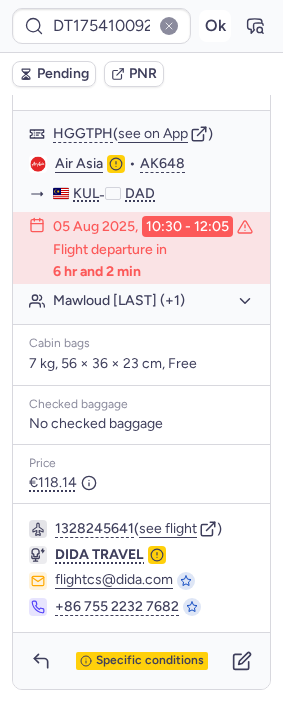 click on "Ok" at bounding box center (215, 26) 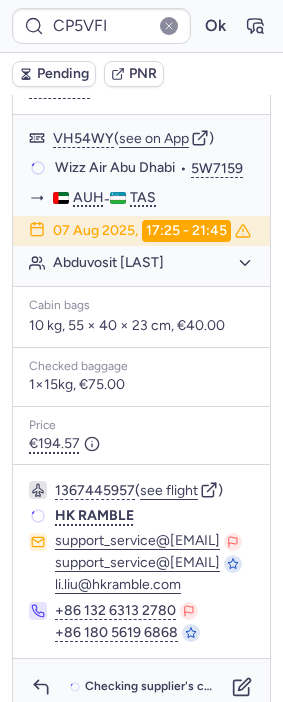 scroll, scrollTop: 430, scrollLeft: 0, axis: vertical 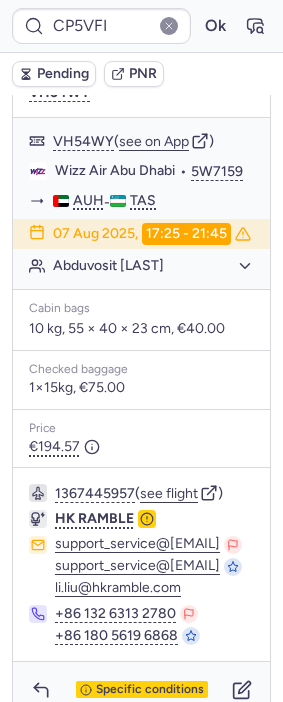 type on "CPFKLN" 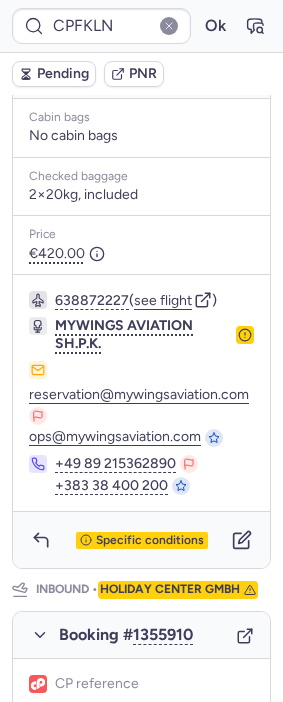 scroll, scrollTop: 736, scrollLeft: 0, axis: vertical 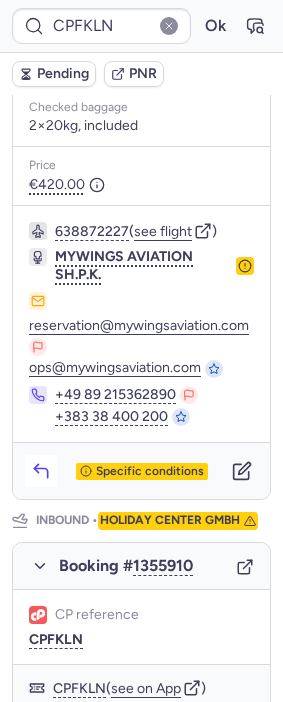 click 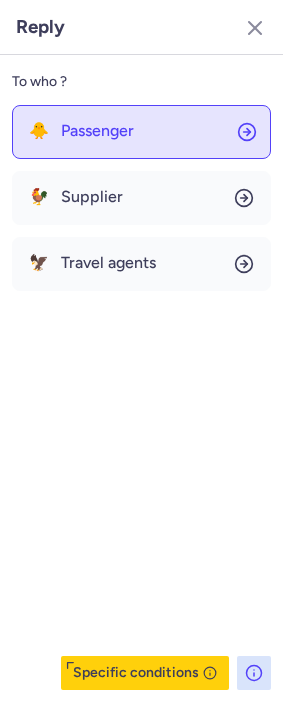 click on "Passenger" at bounding box center (97, 131) 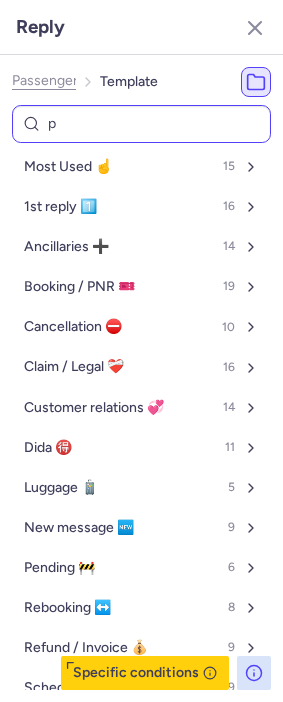 type on "pe" 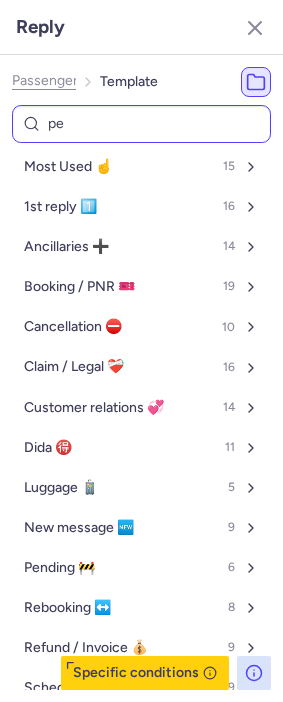 select on "en" 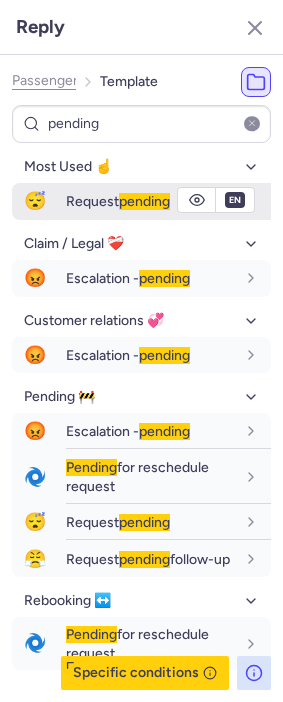 type on "pending" 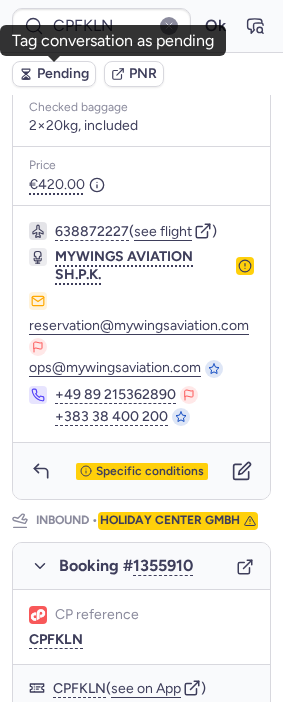 click on "Pending" at bounding box center [63, 74] 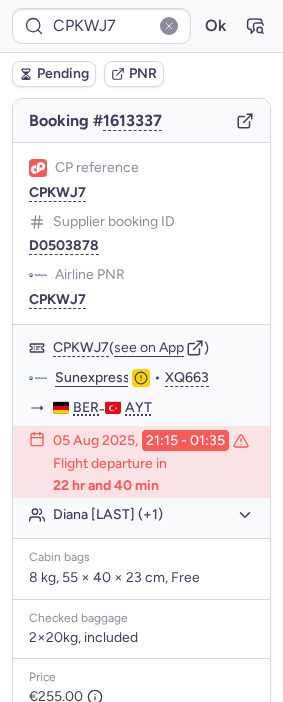 scroll, scrollTop: 140, scrollLeft: 0, axis: vertical 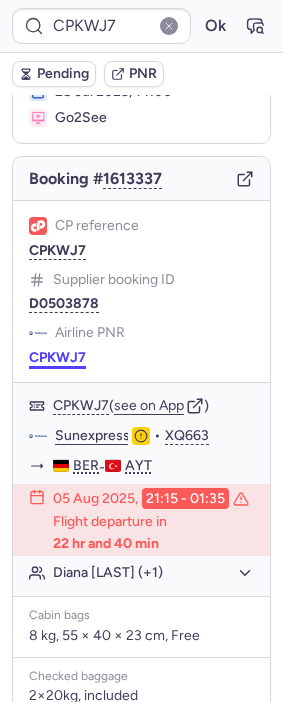 click on "CPKWJ7" at bounding box center [57, 358] 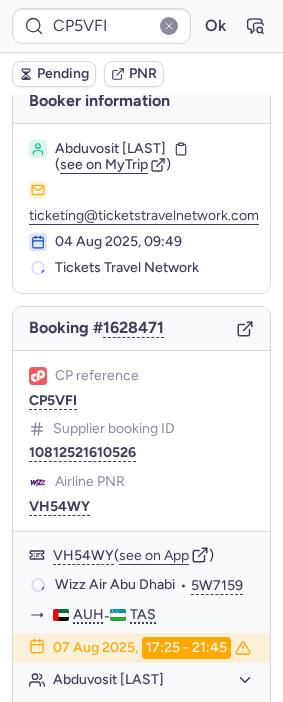 scroll, scrollTop: 10, scrollLeft: 0, axis: vertical 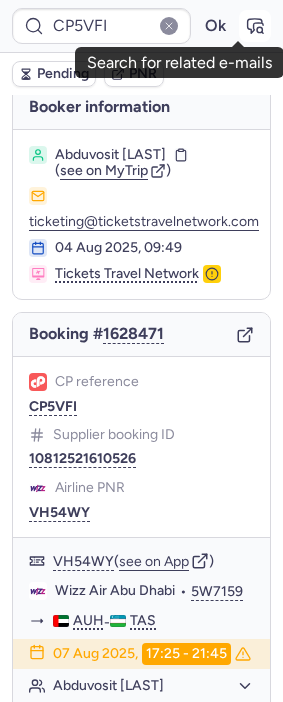 click 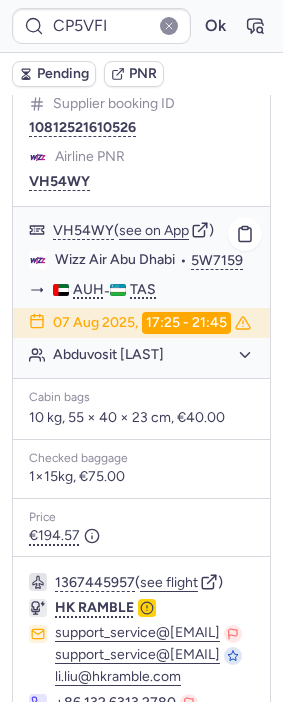 scroll, scrollTop: 344, scrollLeft: 0, axis: vertical 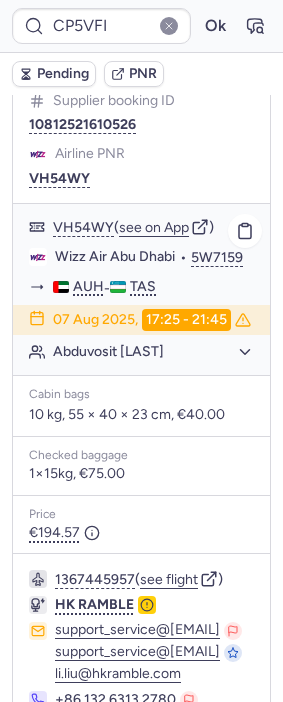 type on "10812520810192" 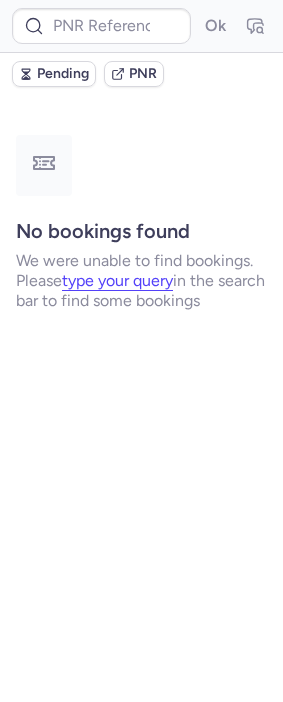 scroll, scrollTop: 0, scrollLeft: 0, axis: both 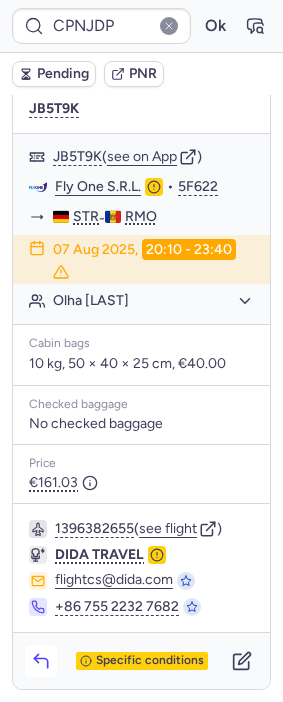 click 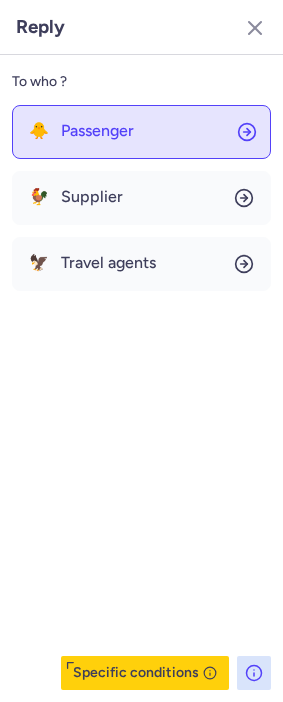click on "Passenger" at bounding box center (97, 131) 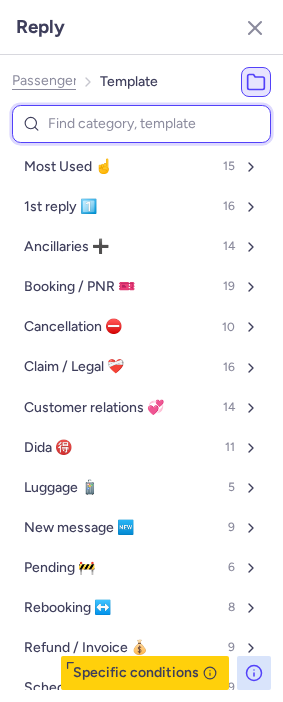 click at bounding box center (141, 124) 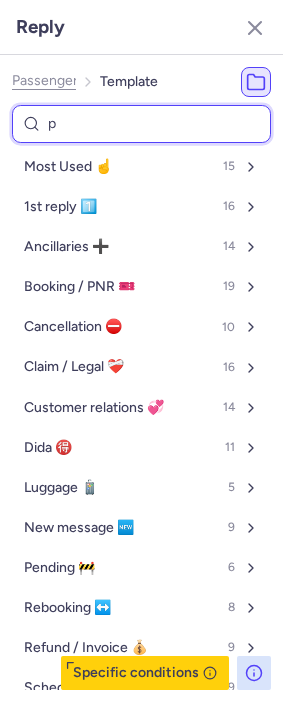 type on "pn" 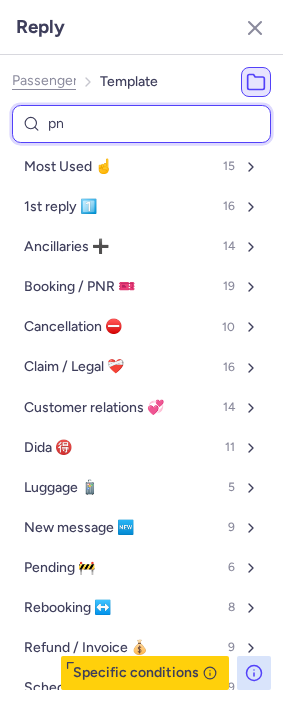 select on "en" 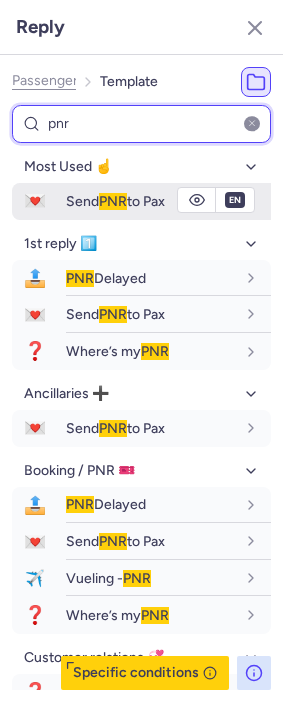type on "pnr" 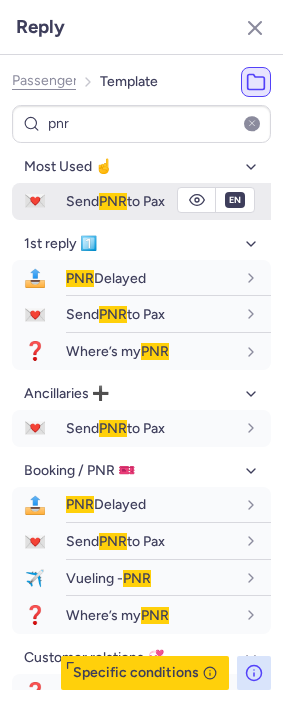 click on "Send  PNR  to Pax" at bounding box center (115, 201) 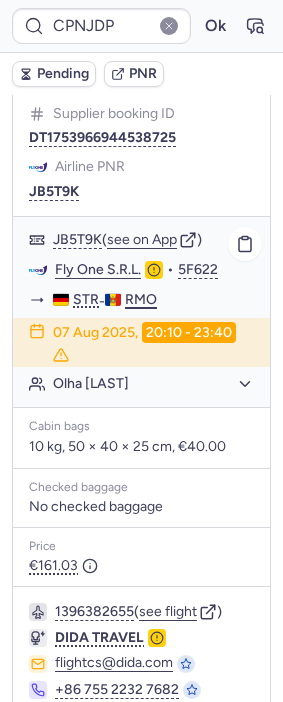 scroll, scrollTop: 301, scrollLeft: 0, axis: vertical 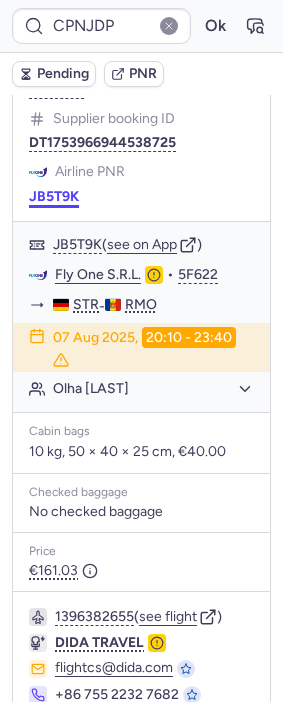 click on "JB5T9K" at bounding box center [54, 197] 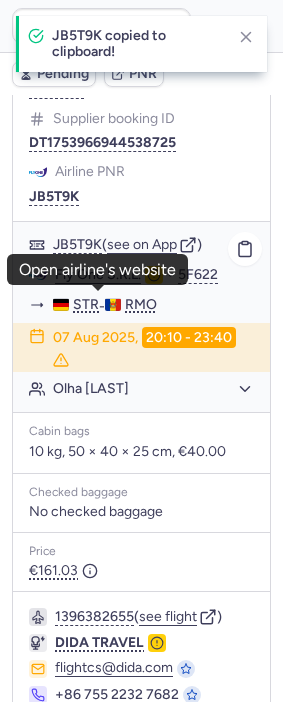 click on "Fly One S.R.L." 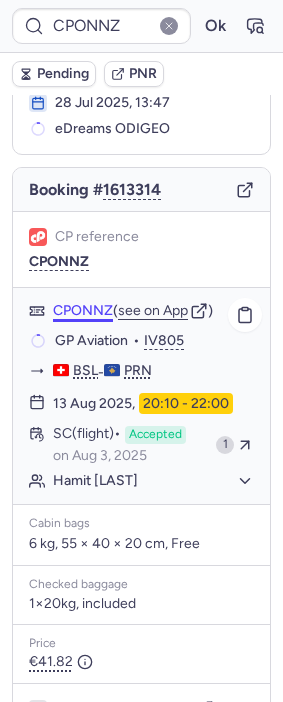 scroll, scrollTop: 79, scrollLeft: 0, axis: vertical 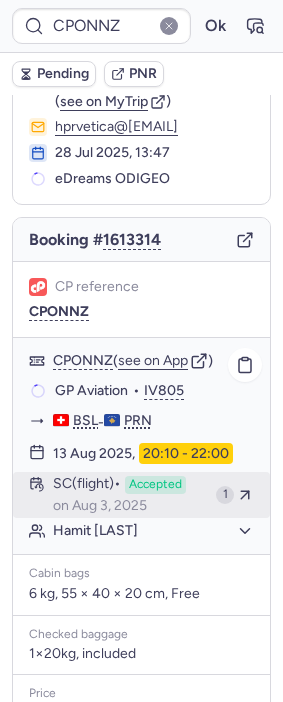 click on "SC   (flight)  Accepted  on Aug 3, 2025" at bounding box center (130, 495) 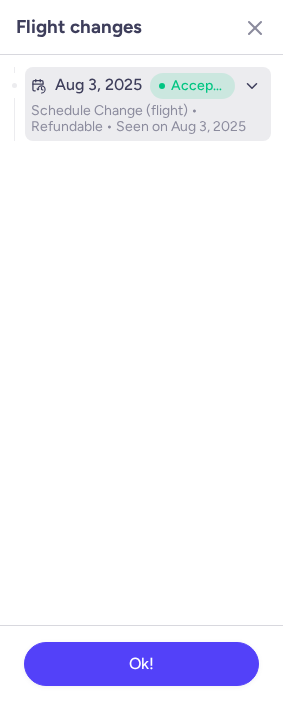 click on "Schedule Change (flight) • Refundable • Seen on Aug 3, 2025" at bounding box center (148, 119) 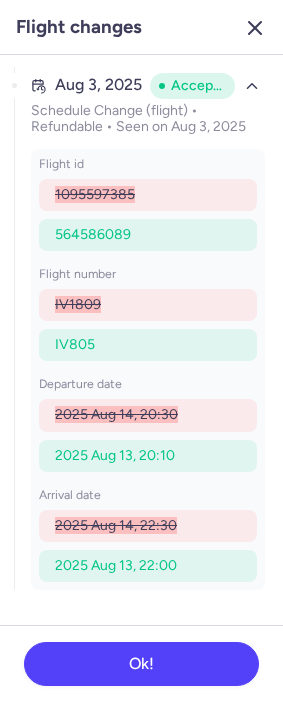 click 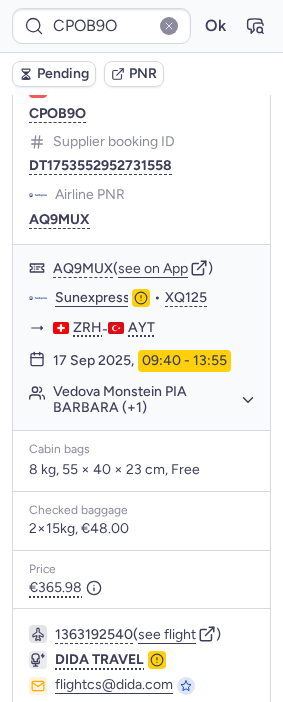 scroll, scrollTop: 444, scrollLeft: 0, axis: vertical 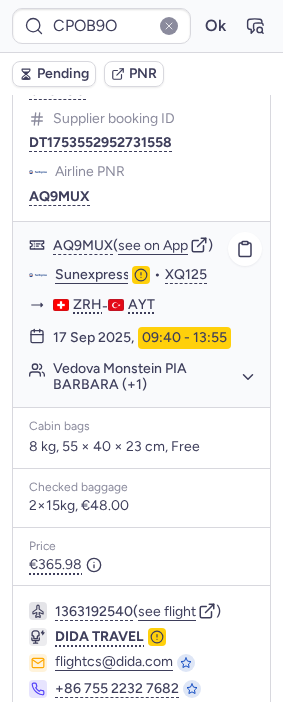 click on "Vedova Monstein PIA BARBARA (+1)" 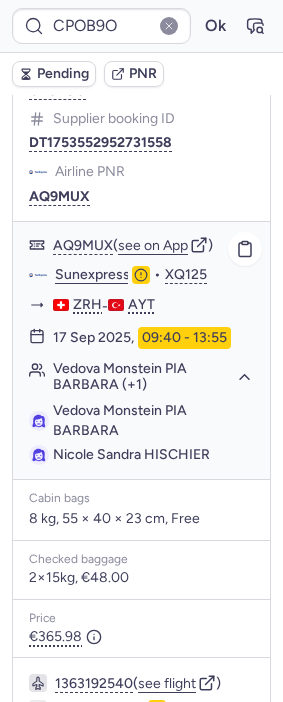 click on "Vedova Monstein PIA BARBARA" at bounding box center (120, 420) 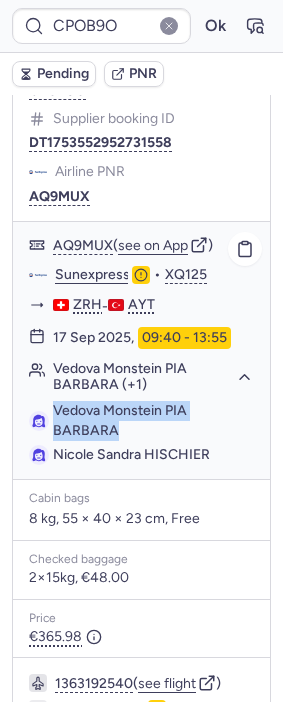 drag, startPoint x: 81, startPoint y: 406, endPoint x: 102, endPoint y: 422, distance: 26.400757 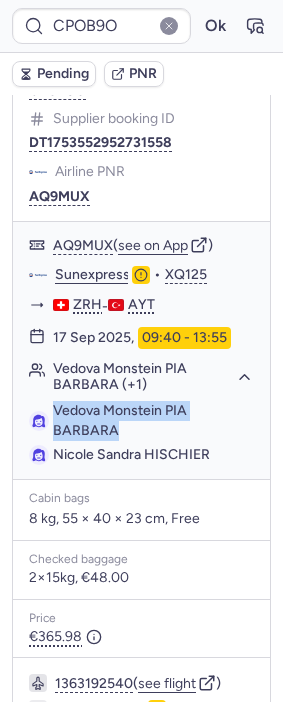 copy on "Vedova Monstein PIA BARBARA" 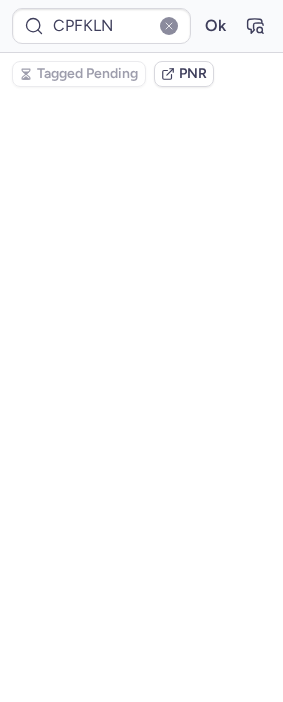 scroll, scrollTop: 484, scrollLeft: 0, axis: vertical 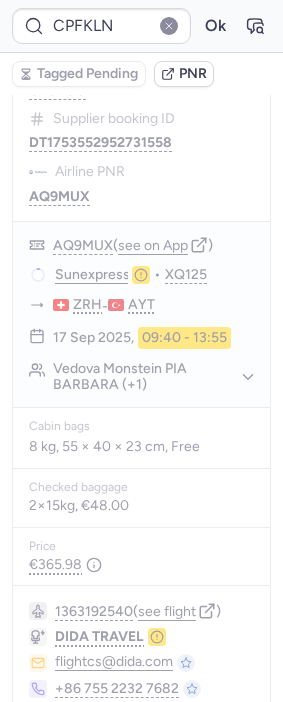 type on "CPK8JJ" 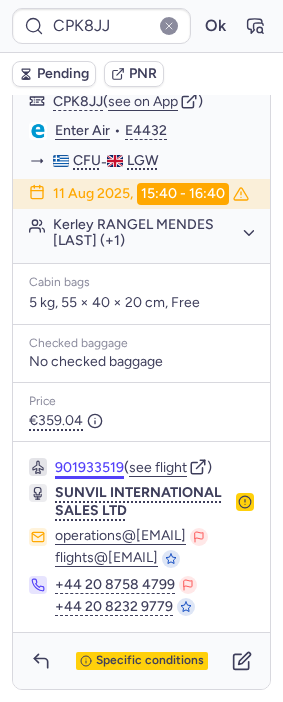 scroll, scrollTop: 417, scrollLeft: 0, axis: vertical 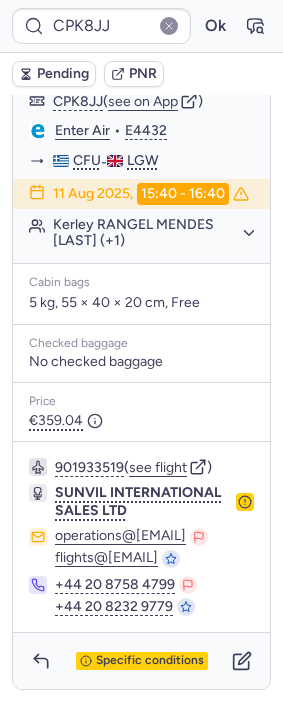 click on "Specific conditions" at bounding box center [141, 661] 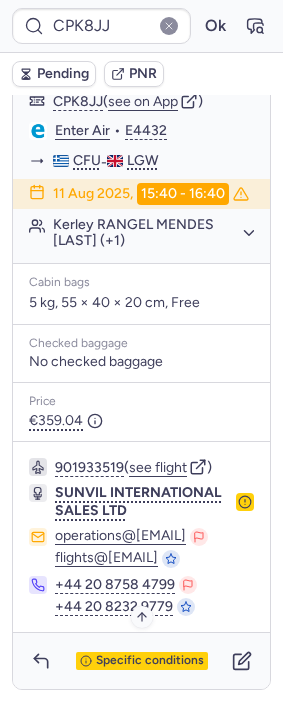 click on "Specific conditions" at bounding box center [150, 661] 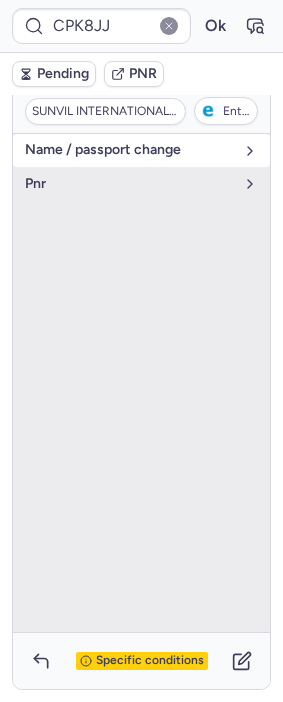 scroll, scrollTop: 306, scrollLeft: 0, axis: vertical 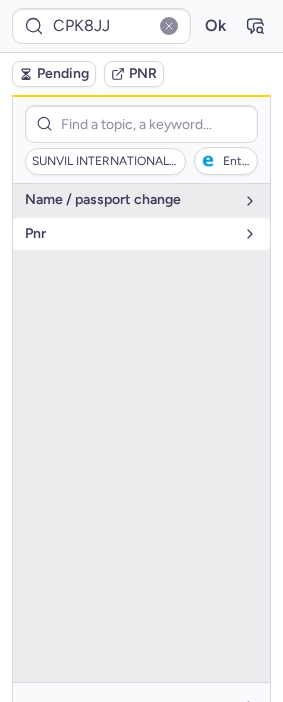 click on "pnr" at bounding box center [129, 234] 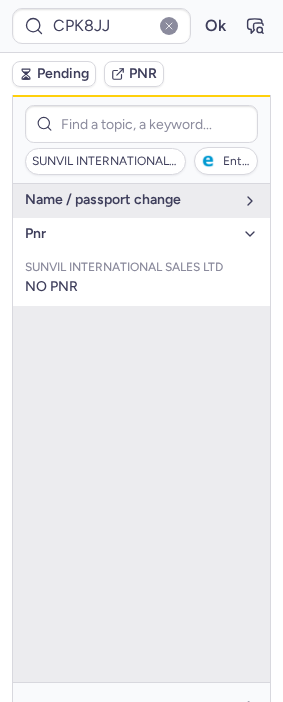 click 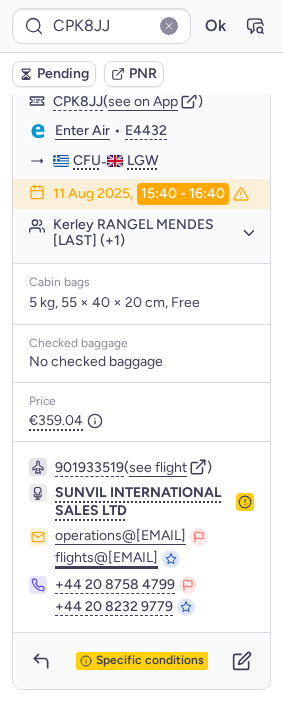 scroll, scrollTop: 417, scrollLeft: 0, axis: vertical 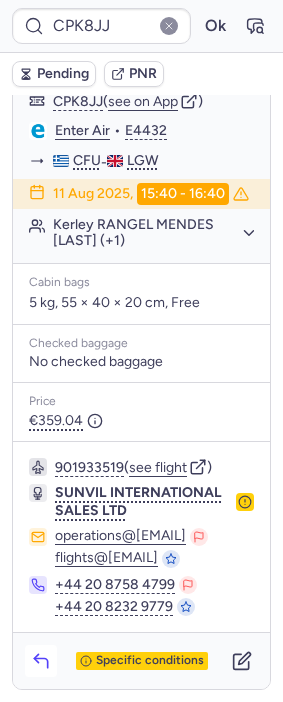 click 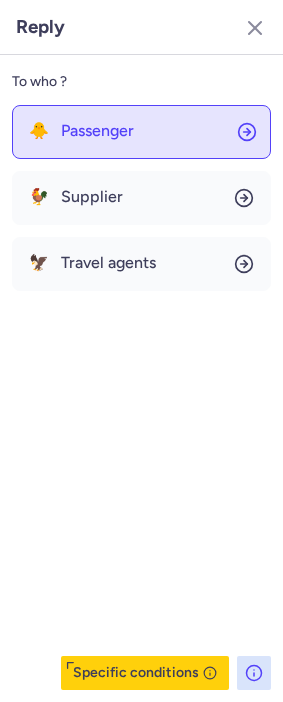 click on "🐥 Passenger" 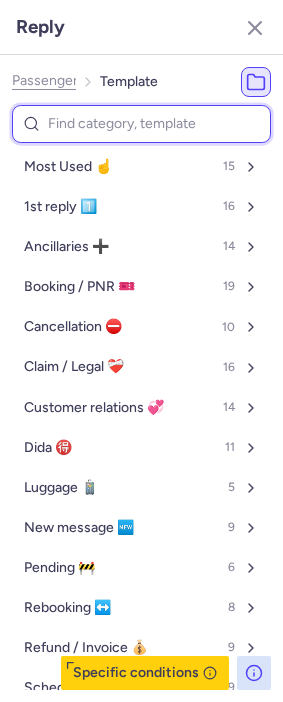 click at bounding box center (141, 124) 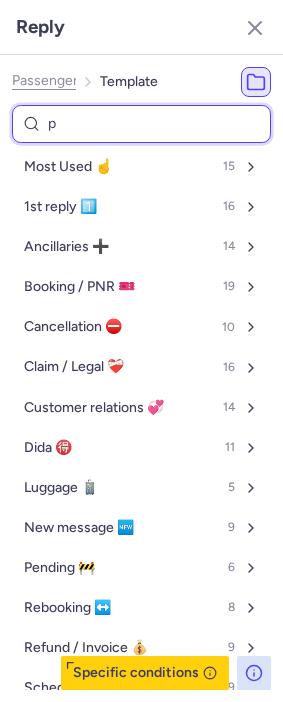 type on "pe" 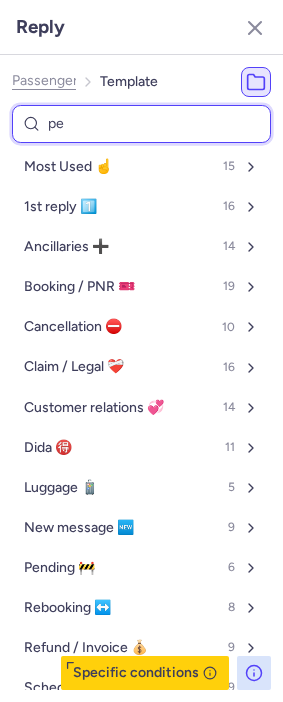 select on "en" 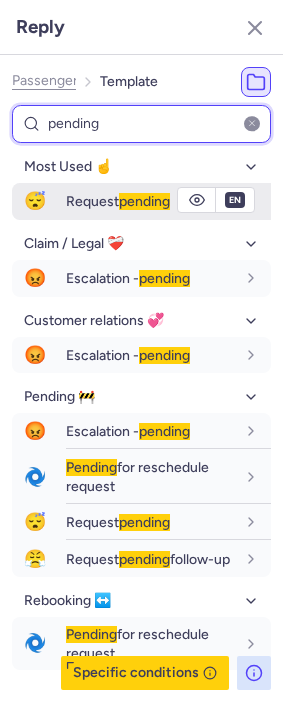 type on "pending" 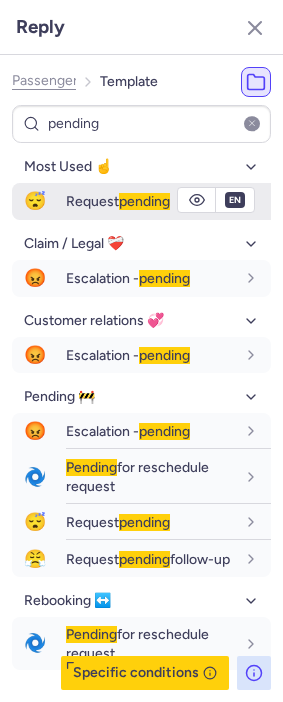 click on "Request  pending" at bounding box center [118, 201] 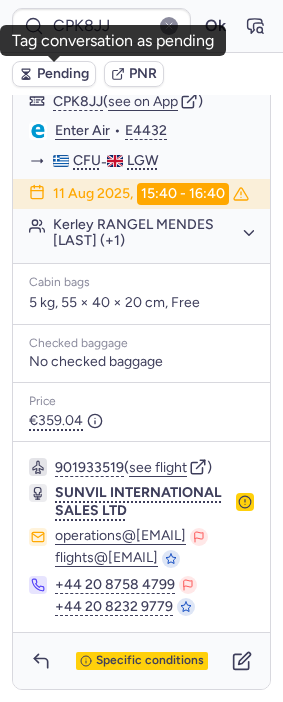click on "Pending" at bounding box center [63, 74] 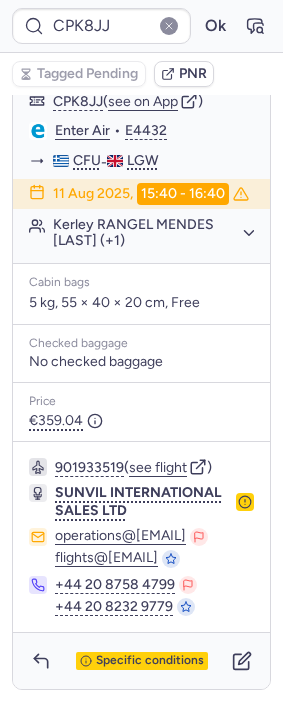 type 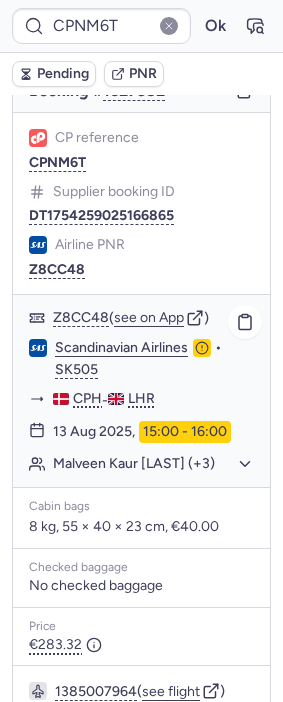 scroll, scrollTop: 388, scrollLeft: 0, axis: vertical 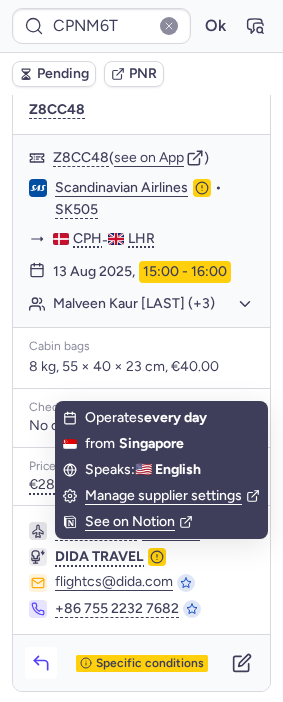 click 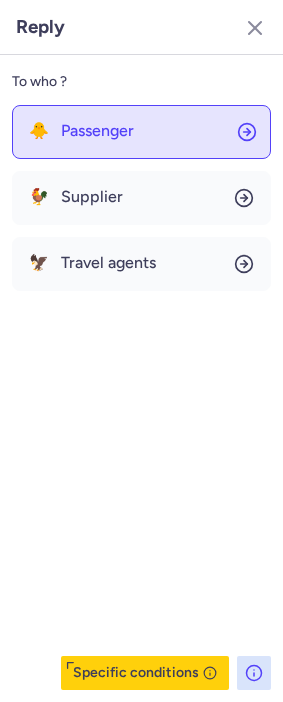 click on "🐥 Passenger" 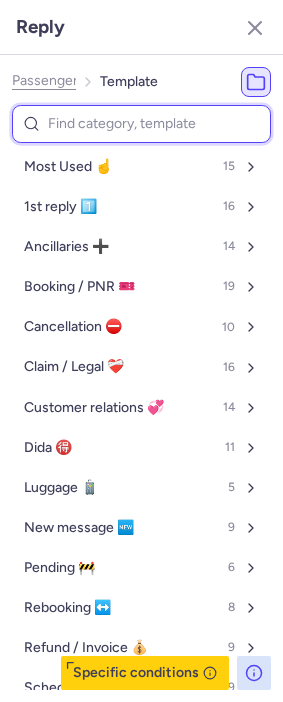 click at bounding box center (141, 124) 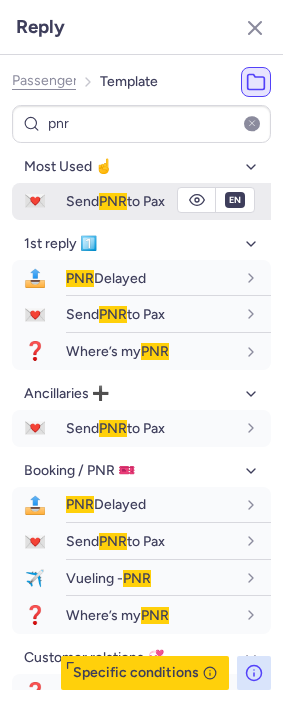 click on "Send  PNR  to Pax" at bounding box center (115, 201) 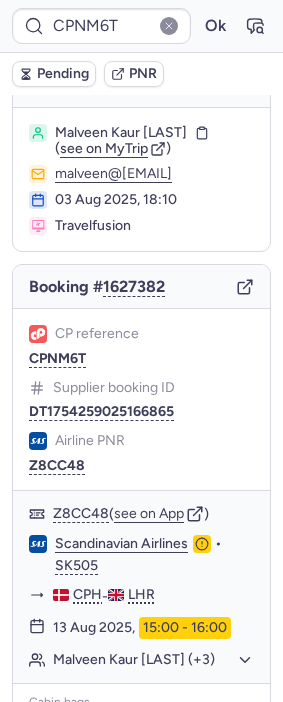 scroll, scrollTop: 0, scrollLeft: 0, axis: both 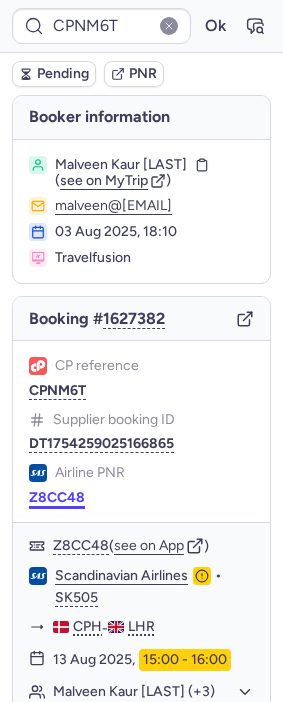 click on "Z8CC48" at bounding box center [57, 498] 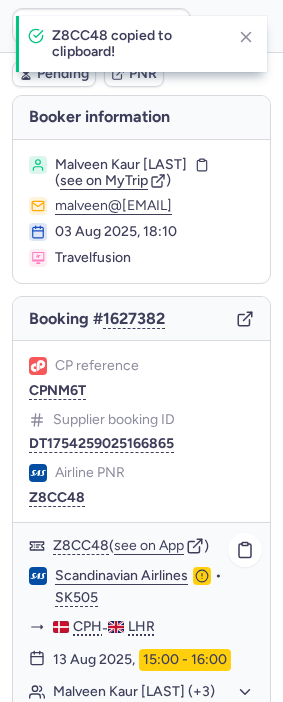 click on "Scandinavian Airlines" 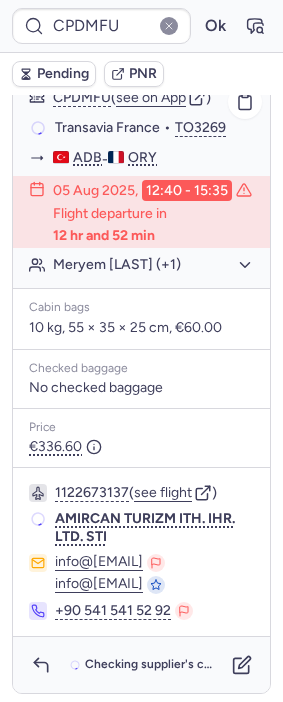 scroll, scrollTop: 363, scrollLeft: 0, axis: vertical 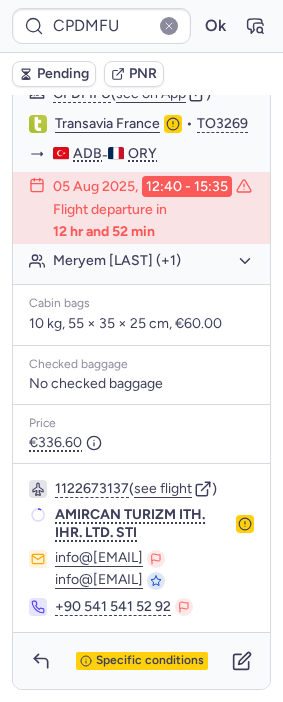 click on "Specific conditions" at bounding box center [141, 661] 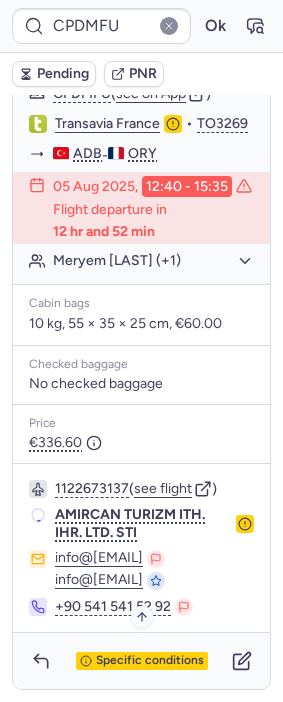 click on "Specific conditions" at bounding box center (150, 661) 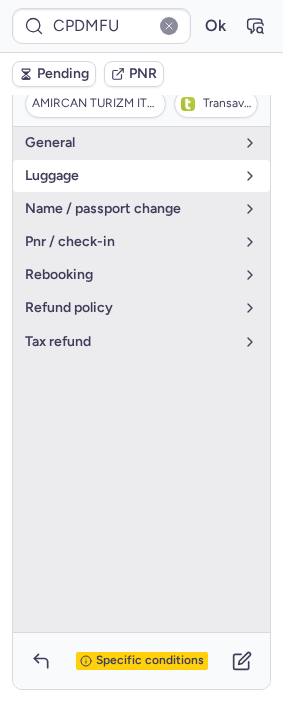 click on "luggage" at bounding box center [129, 176] 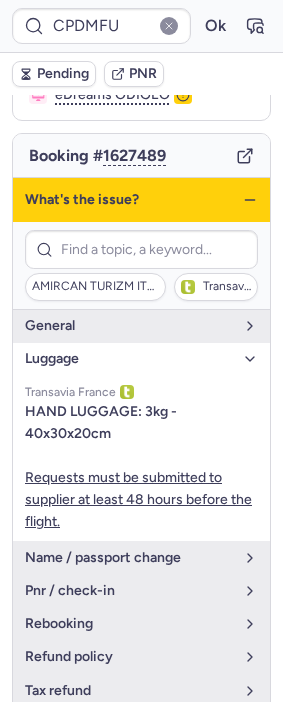 scroll, scrollTop: 141, scrollLeft: 0, axis: vertical 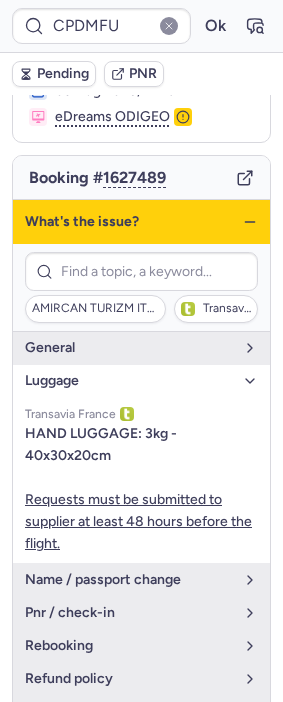 click 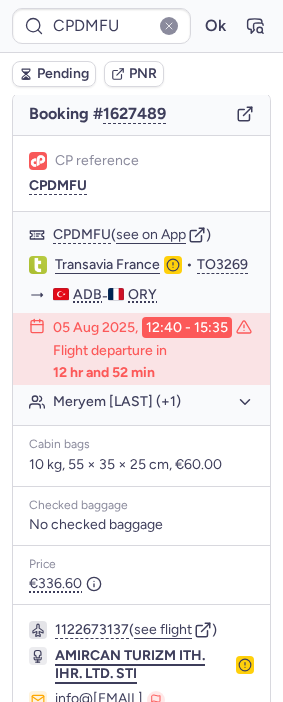 scroll, scrollTop: 385, scrollLeft: 0, axis: vertical 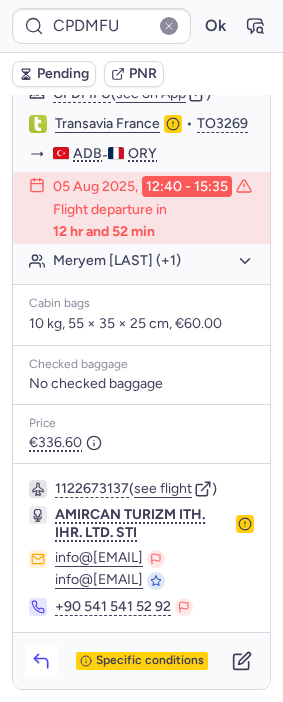 click 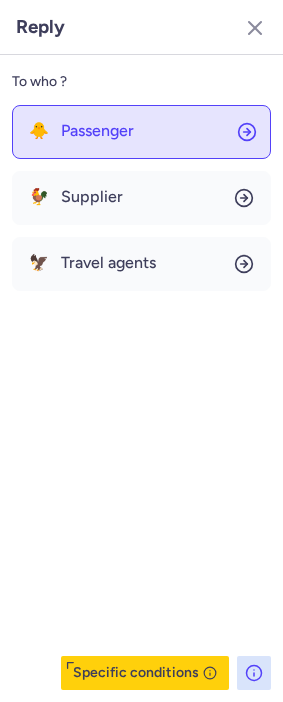 click on "🐥 Passenger" 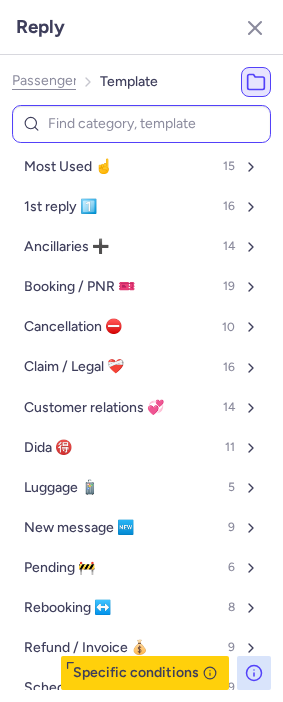 click at bounding box center [141, 124] 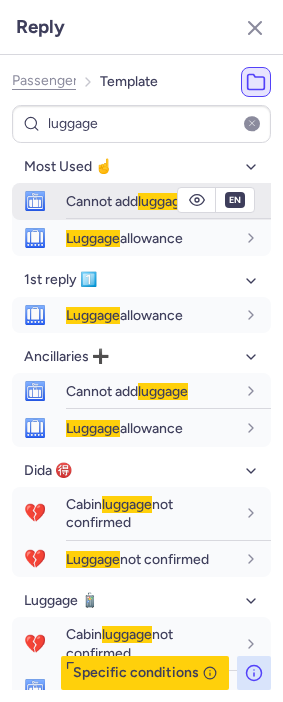 click on "Cannot add  luggage" at bounding box center [150, 201] 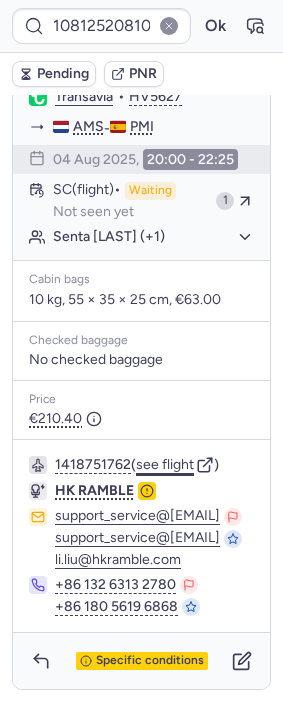 scroll, scrollTop: 555, scrollLeft: 0, axis: vertical 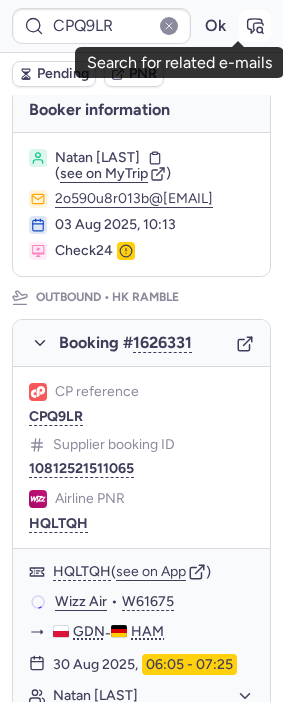 click 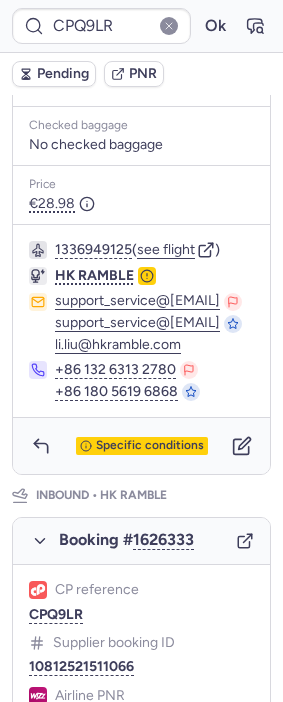 scroll, scrollTop: 777, scrollLeft: 0, axis: vertical 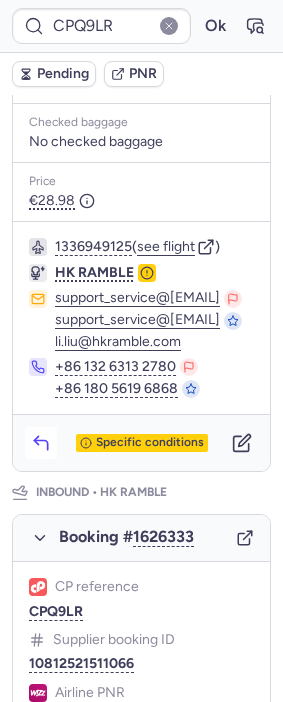 click 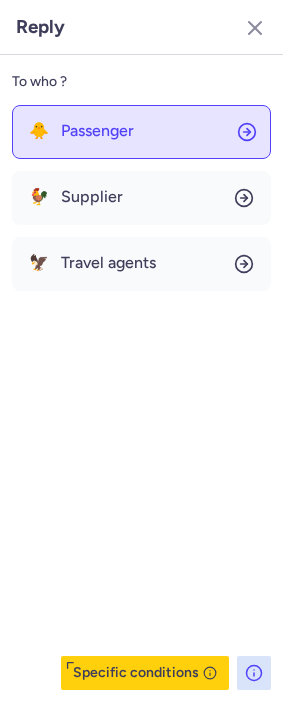 click on "🐥 Passenger" 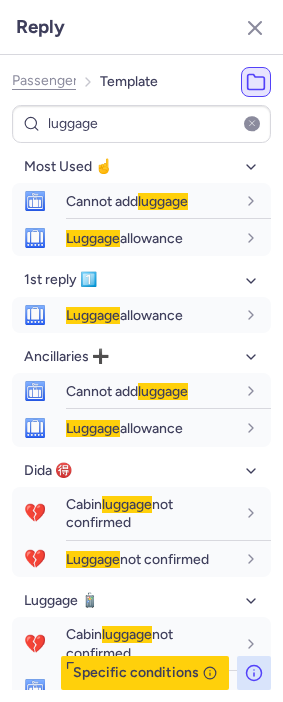 drag, startPoint x: 72, startPoint y: 71, endPoint x: 68, endPoint y: 82, distance: 11.7046995 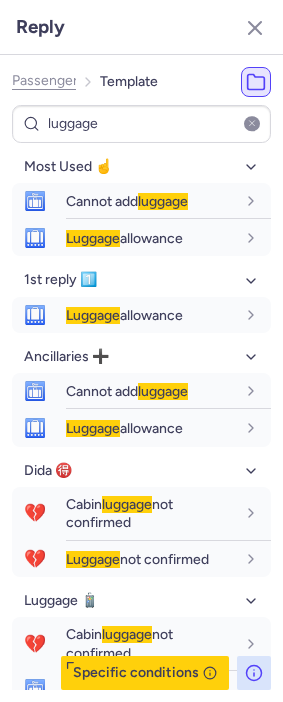 click on "Passenger" 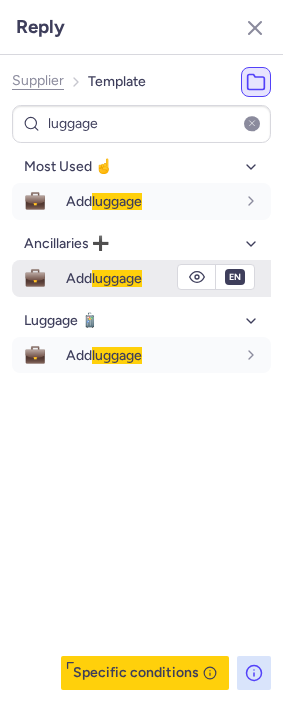 click on "luggage" at bounding box center (117, 278) 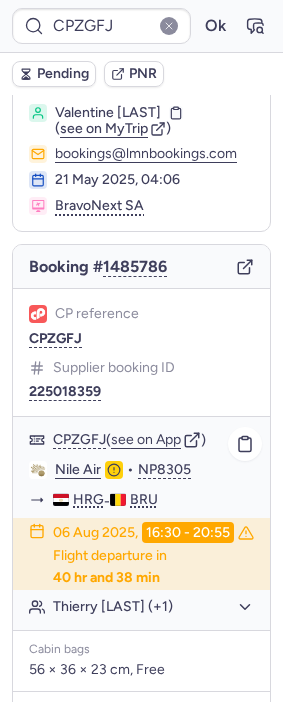 scroll, scrollTop: 522, scrollLeft: 0, axis: vertical 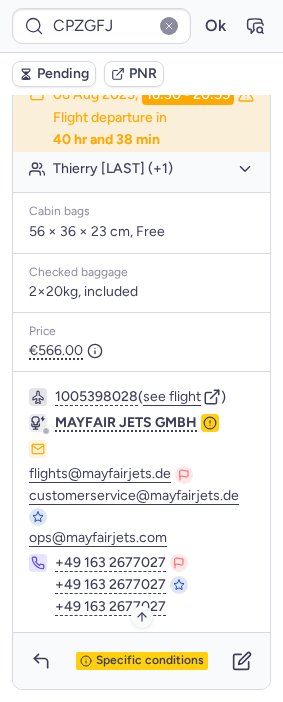 click on "Specific conditions" at bounding box center (150, 661) 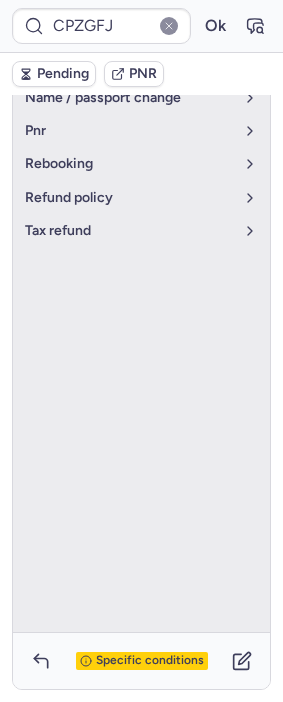 scroll, scrollTop: 96, scrollLeft: 0, axis: vertical 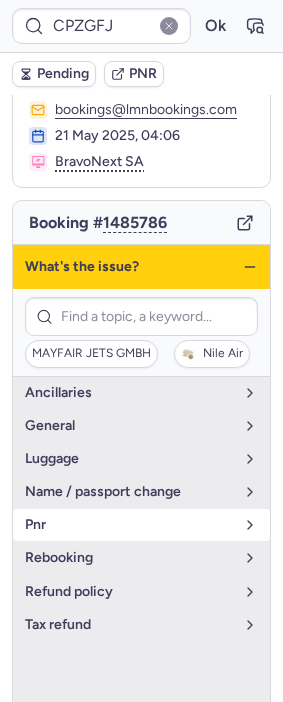 drag, startPoint x: 146, startPoint y: 508, endPoint x: 146, endPoint y: 492, distance: 16 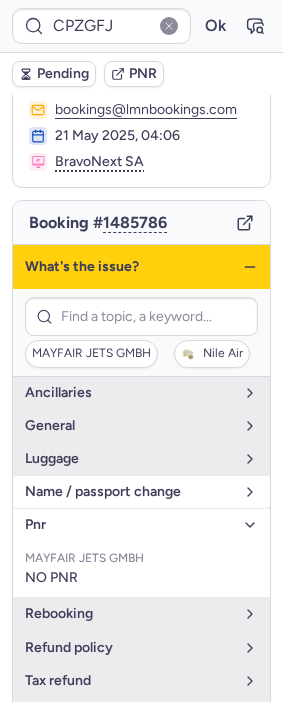 click on "name / passport change" at bounding box center (129, 492) 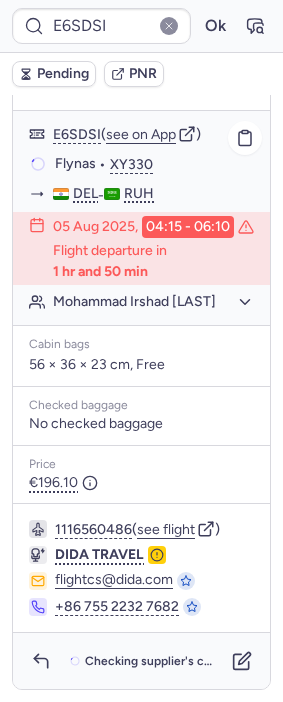 scroll, scrollTop: 472, scrollLeft: 0, axis: vertical 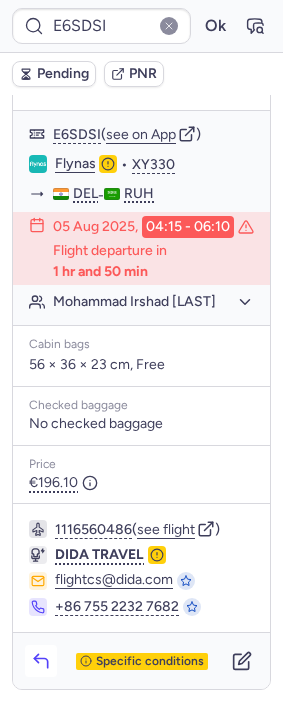 click 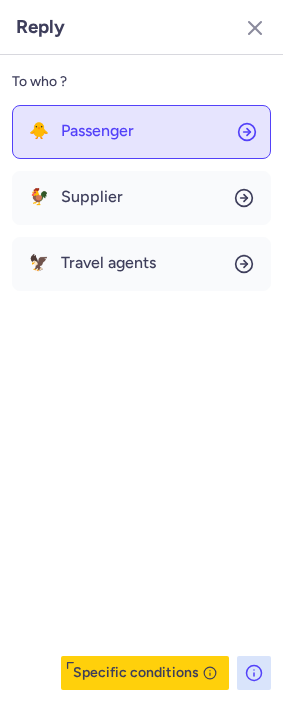 click on "🐥 Passenger" 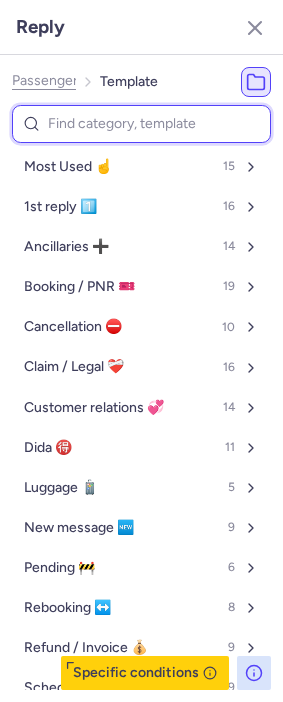 click at bounding box center (141, 124) 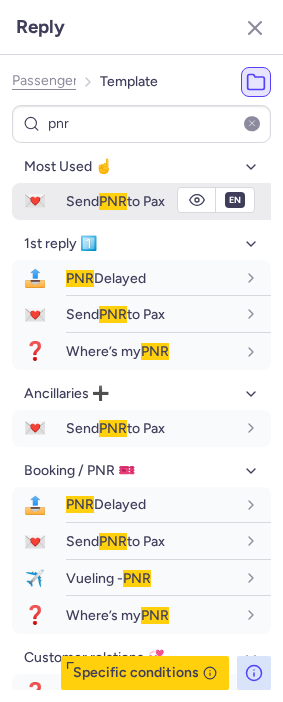 click on "Send  PNR  to Pax" at bounding box center (115, 201) 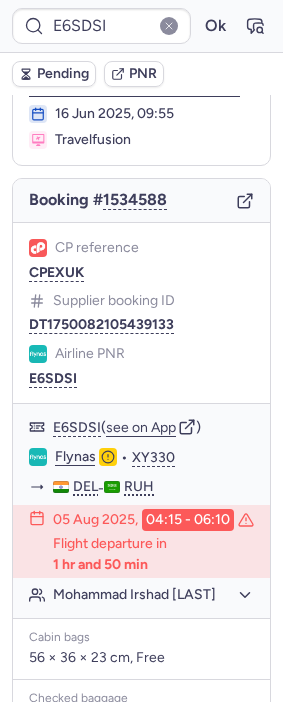 scroll, scrollTop: 139, scrollLeft: 0, axis: vertical 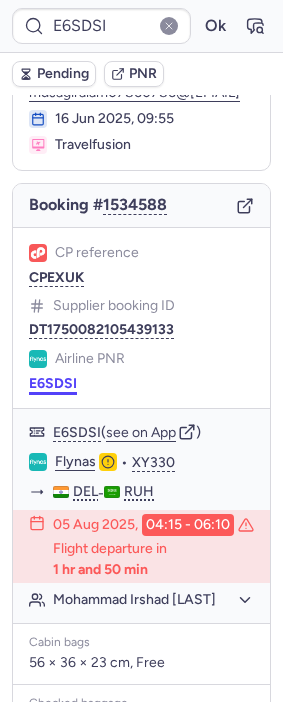 click on "E6SDSI" at bounding box center (53, 384) 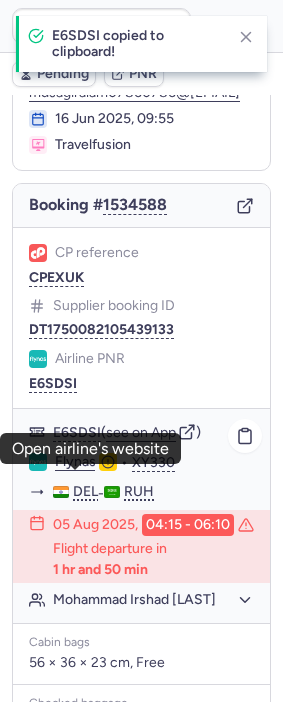 click on "Flynas" 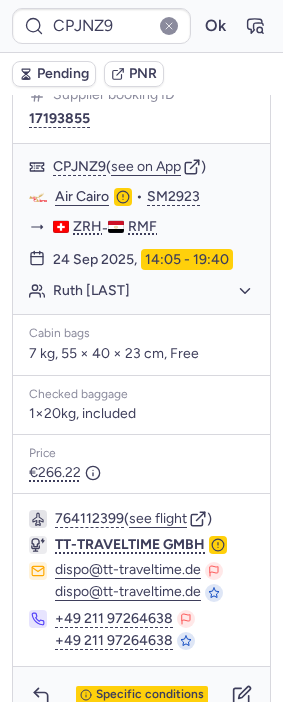 scroll, scrollTop: 357, scrollLeft: 0, axis: vertical 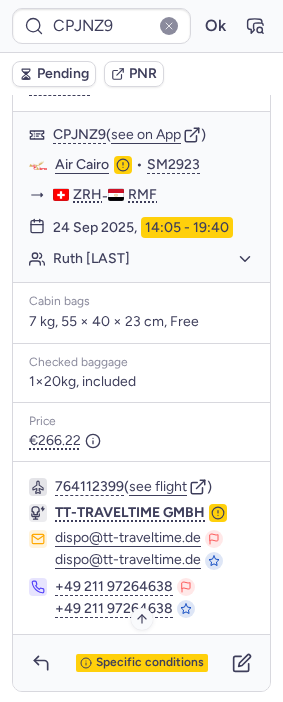 click on "Specific conditions" at bounding box center [150, 663] 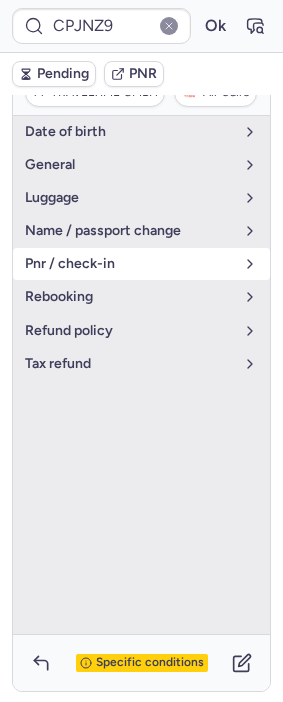 click on "pnr / check-in" at bounding box center (129, 264) 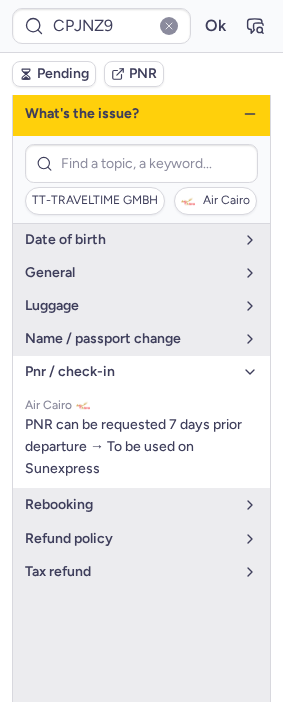 scroll, scrollTop: 246, scrollLeft: 0, axis: vertical 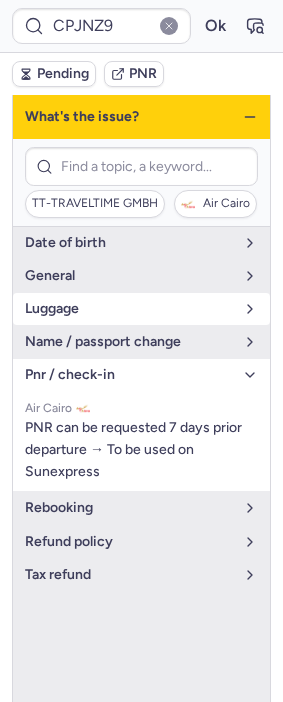 click on "luggage" at bounding box center [129, 309] 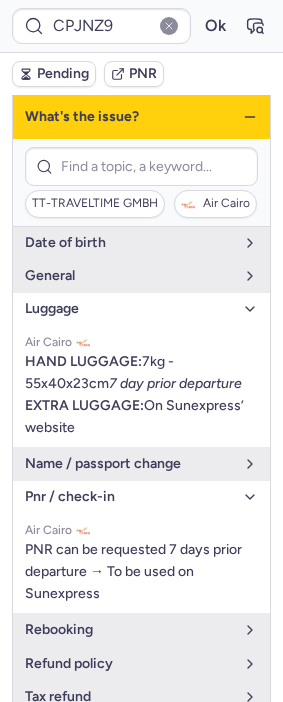 click on "luggage" at bounding box center (129, 309) 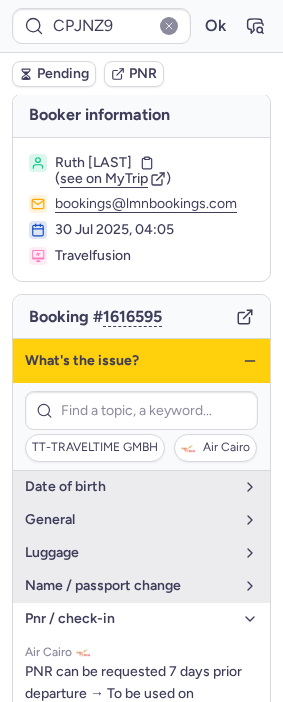 scroll, scrollTop: 0, scrollLeft: 0, axis: both 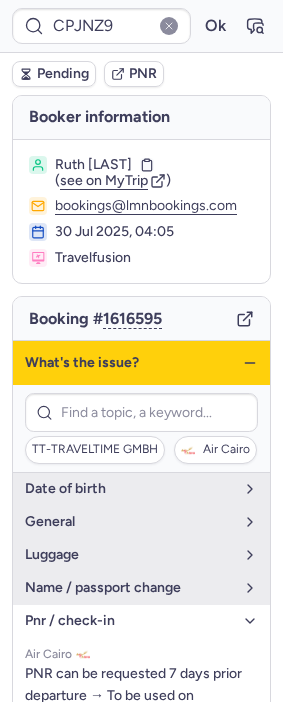 click 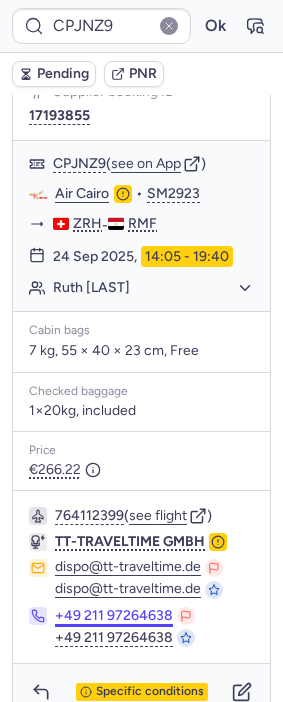 scroll, scrollTop: 357, scrollLeft: 0, axis: vertical 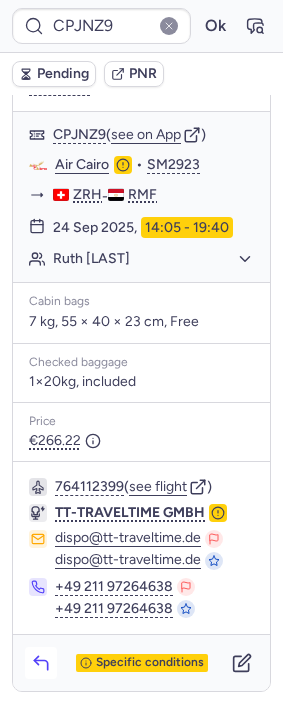click 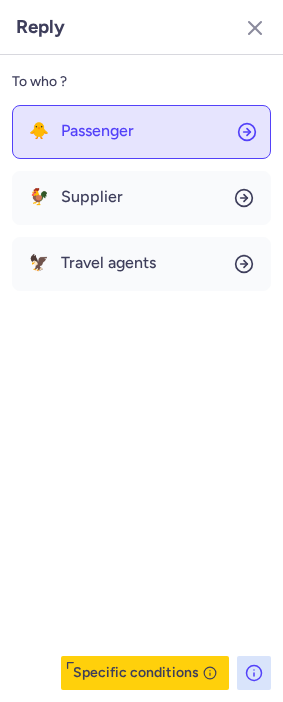 click on "🐥 Passenger" 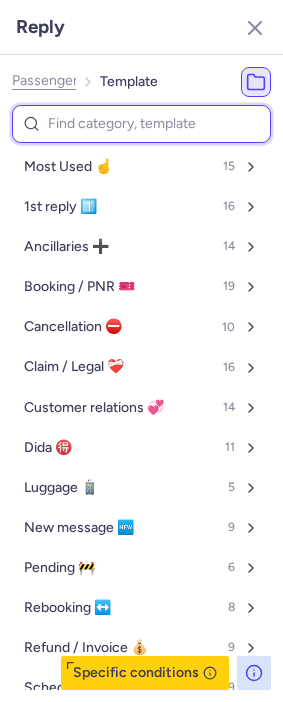 click at bounding box center (141, 124) 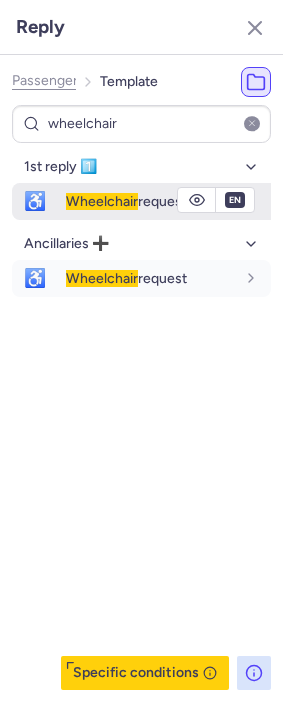 click on "Wheelchair  request" at bounding box center [126, 201] 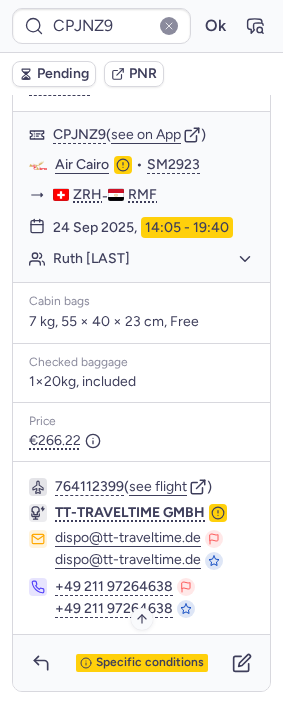 click on "Specific conditions" at bounding box center [150, 663] 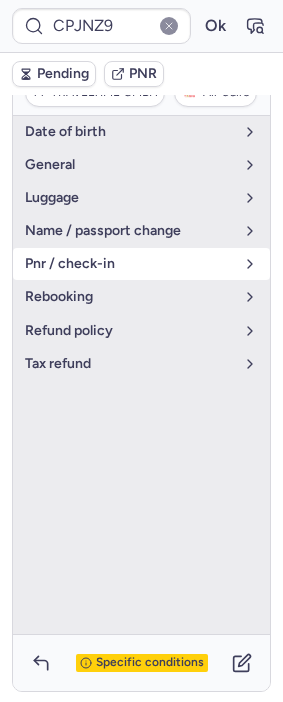 click on "pnr / check-in" at bounding box center (141, 264) 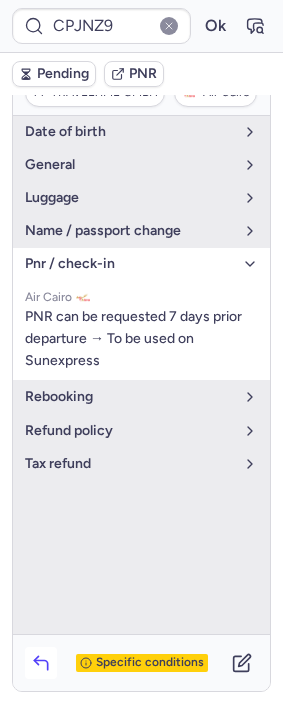 click 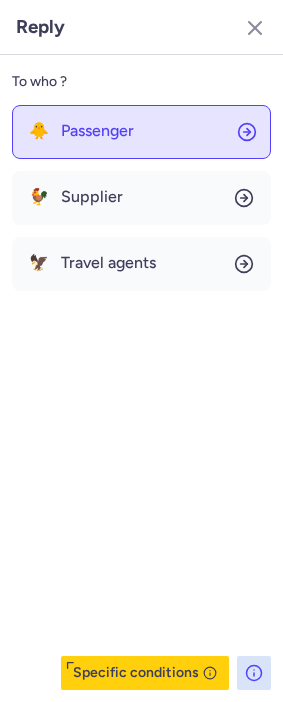 click on "🐥 Passenger" 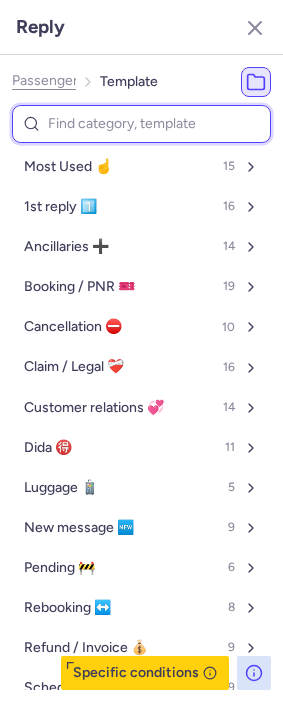 drag, startPoint x: 119, startPoint y: 131, endPoint x: 107, endPoint y: 131, distance: 12 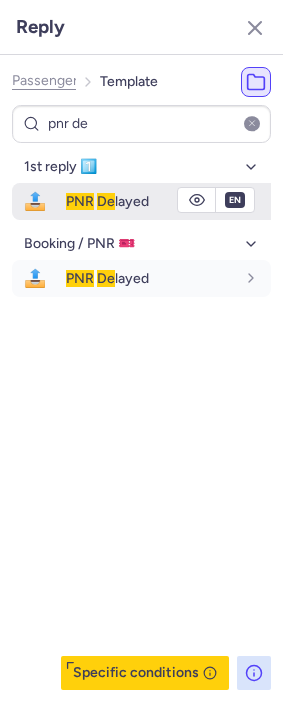 click on "PNR   De layed" at bounding box center [107, 201] 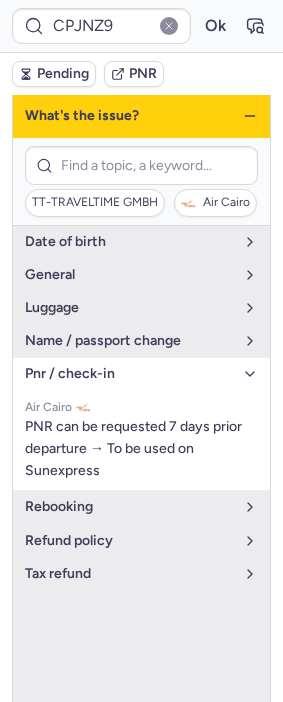 scroll, scrollTop: 0, scrollLeft: 0, axis: both 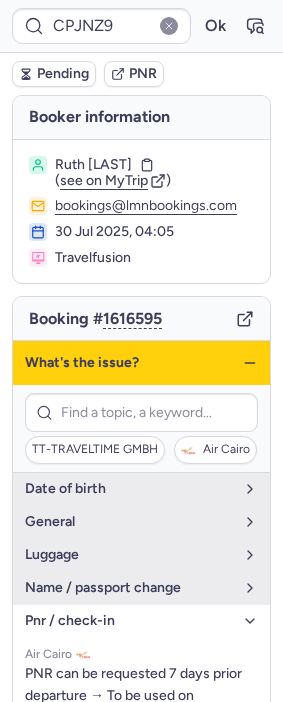 click 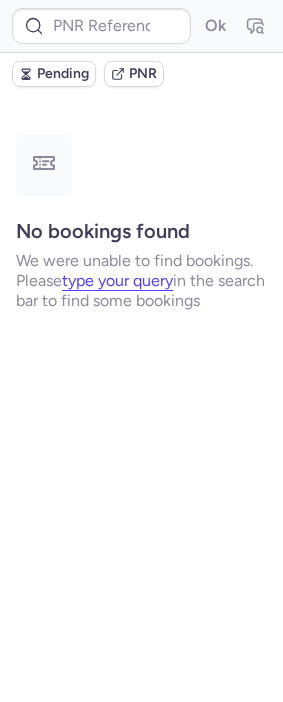 scroll, scrollTop: 0, scrollLeft: 0, axis: both 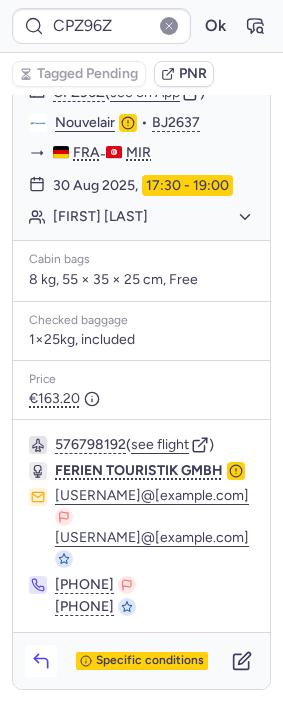 click 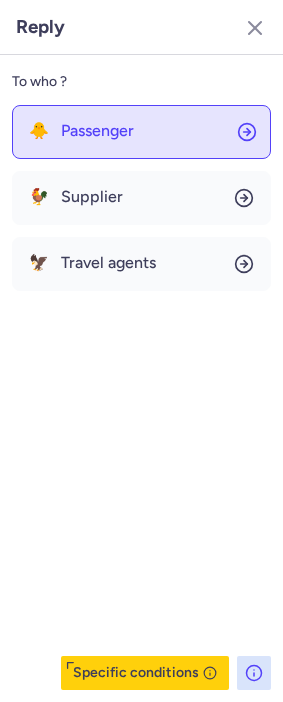 click on "Passenger" at bounding box center [97, 131] 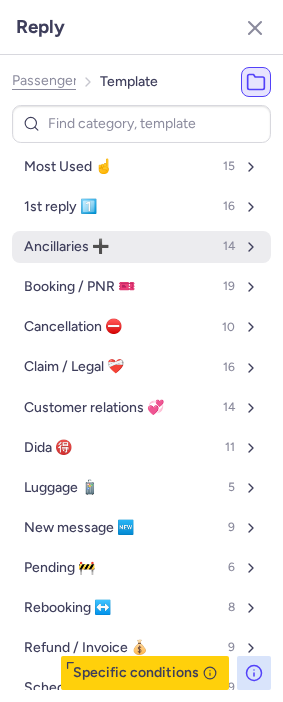 click on "Ancillaries ➕ 14" at bounding box center [141, 247] 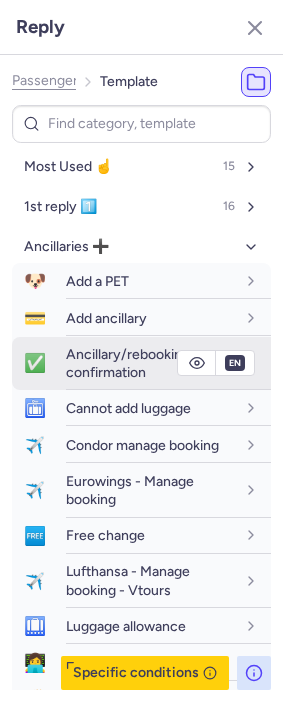 click on "Ancillary/rebooking confirmation" at bounding box center [128, 363] 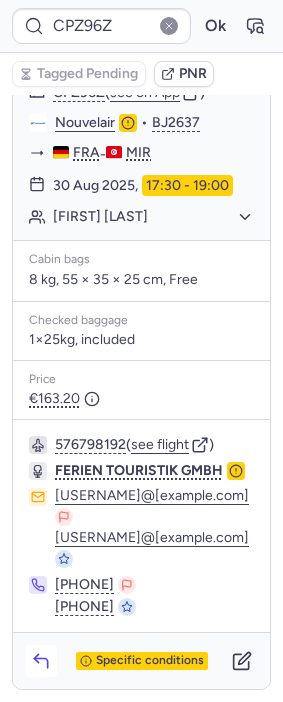 click at bounding box center (41, 661) 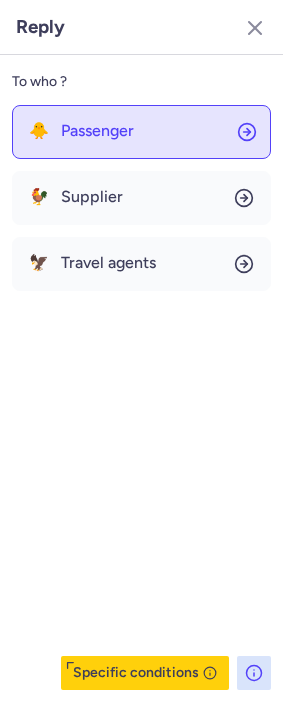 click on "🐥 Passenger" 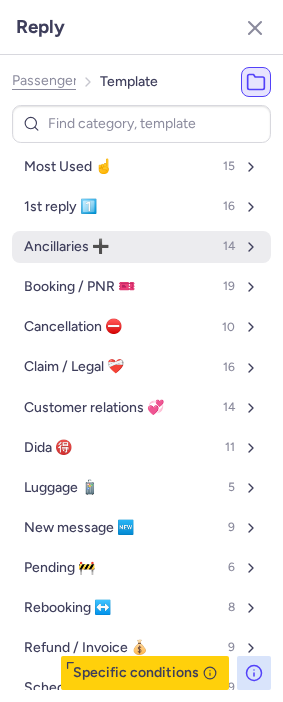 click on "Ancillaries ➕ 14" at bounding box center [141, 247] 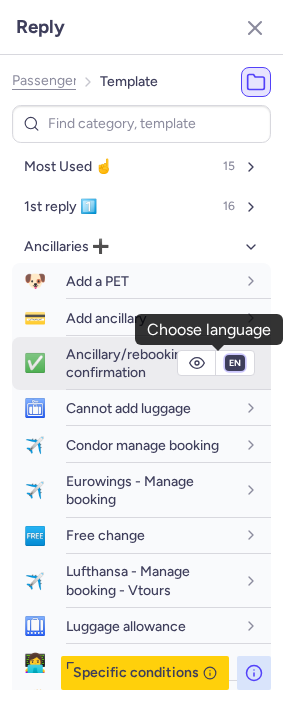click on "fr en de nl pt es it ru" at bounding box center (235, 363) 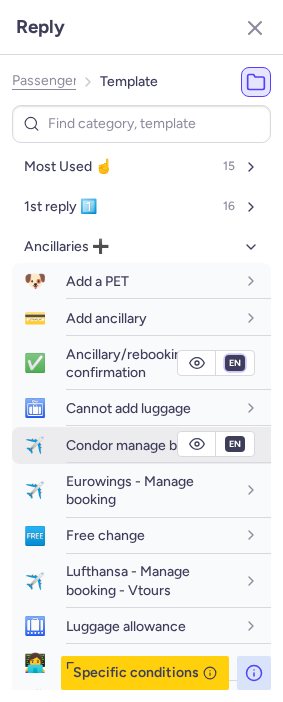 select on "de" 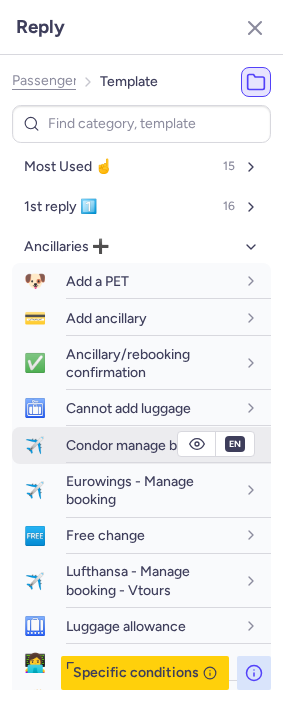 click on "fr en de nl pt es it ru" at bounding box center (235, 363) 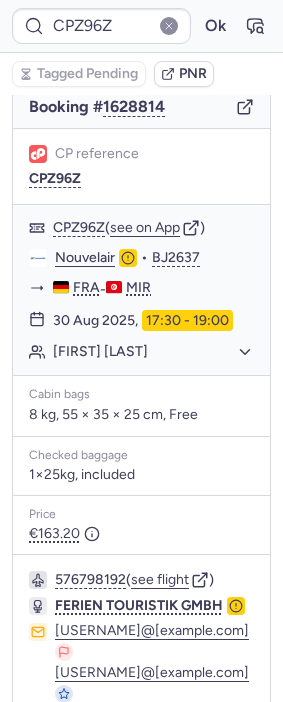 scroll, scrollTop: 0, scrollLeft: 0, axis: both 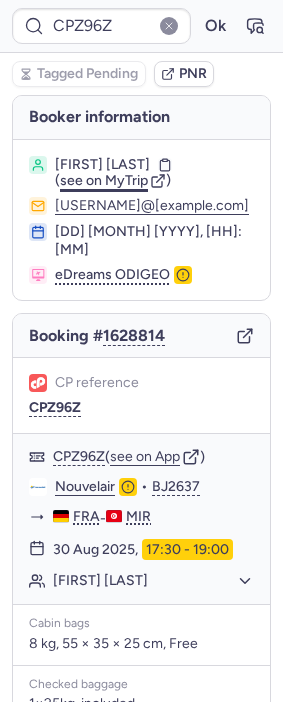 click on "see on MyTrip" at bounding box center (104, 180) 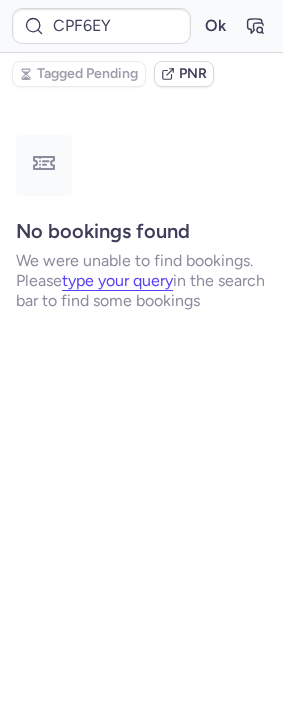 scroll, scrollTop: 0, scrollLeft: 0, axis: both 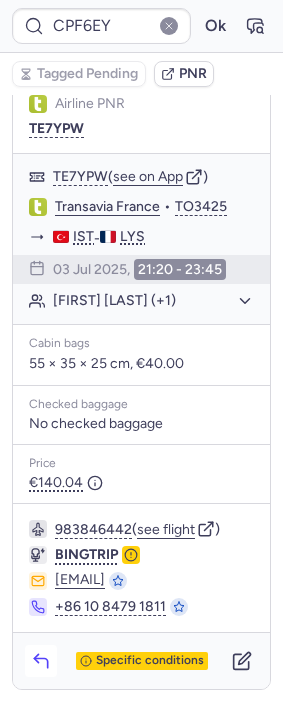 click 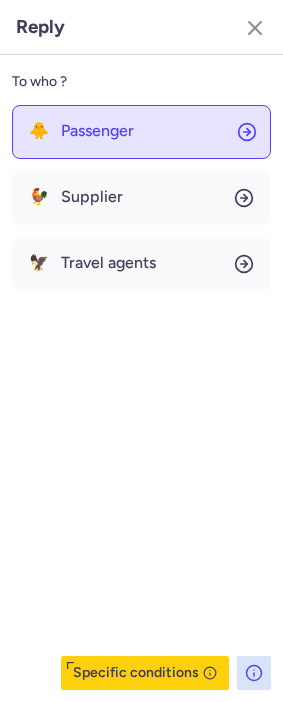 click on "Passenger" at bounding box center (97, 131) 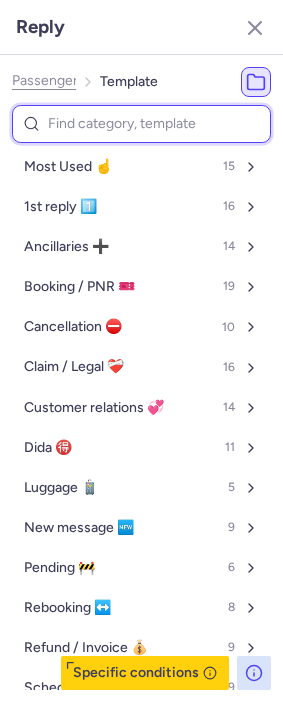 click at bounding box center (141, 124) 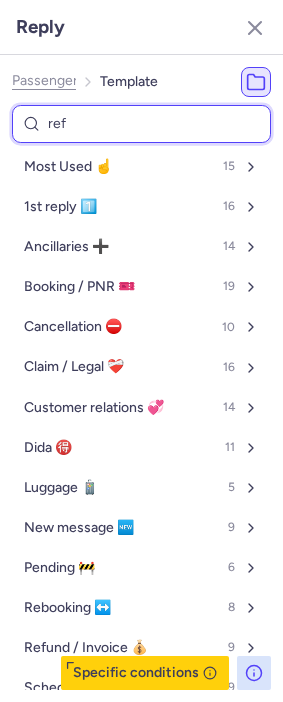 type on "refu" 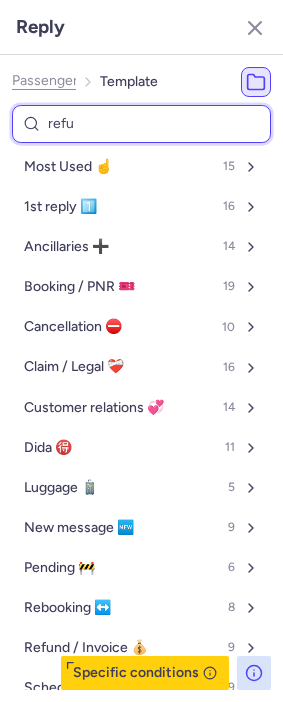 select on "en" 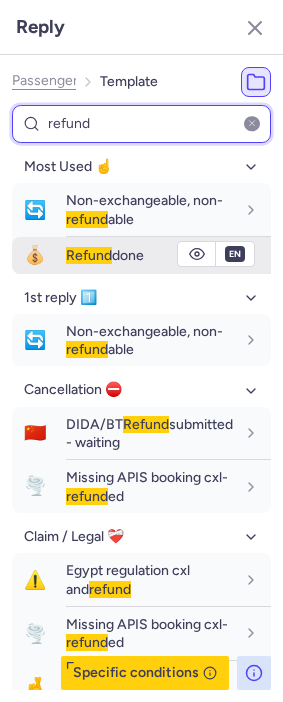 type on "refund" 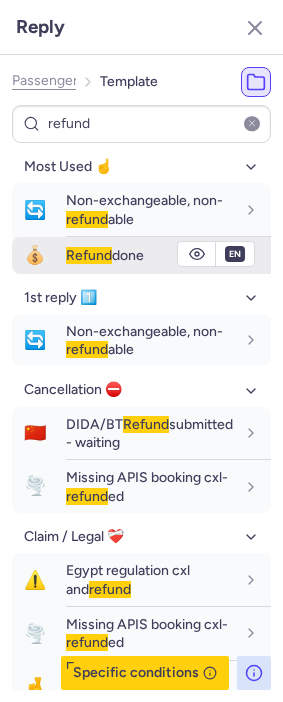 click on "Refund" at bounding box center (89, 255) 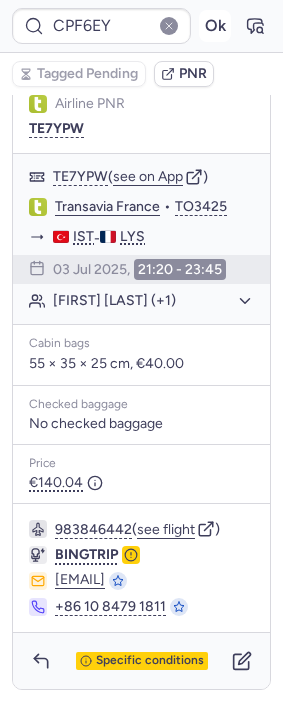 click on "Ok" at bounding box center (215, 26) 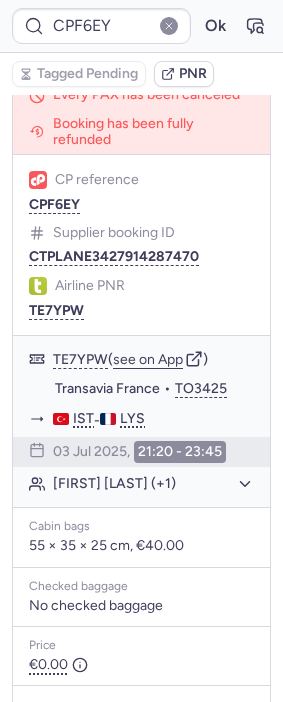 scroll, scrollTop: 190, scrollLeft: 0, axis: vertical 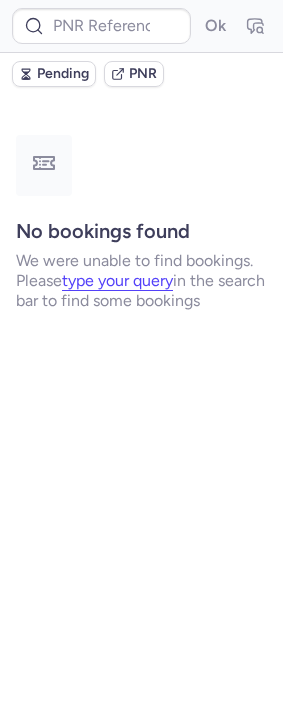 type on "CPQ9LR" 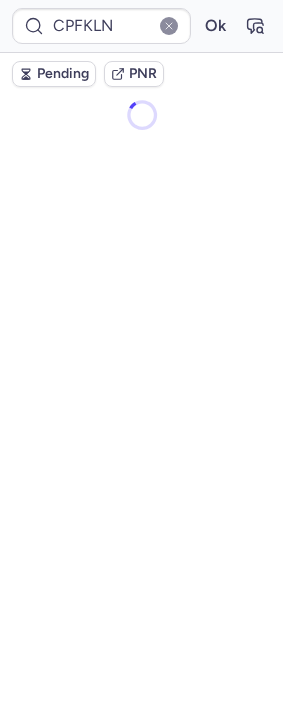 scroll, scrollTop: 0, scrollLeft: 0, axis: both 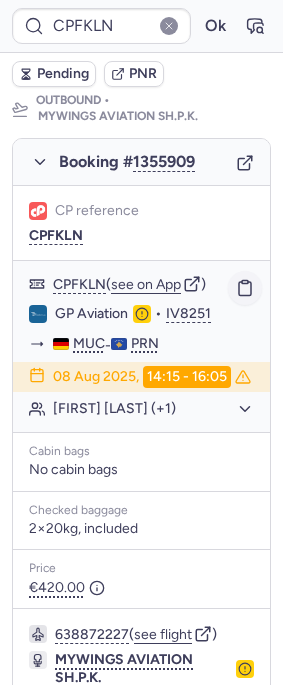 click 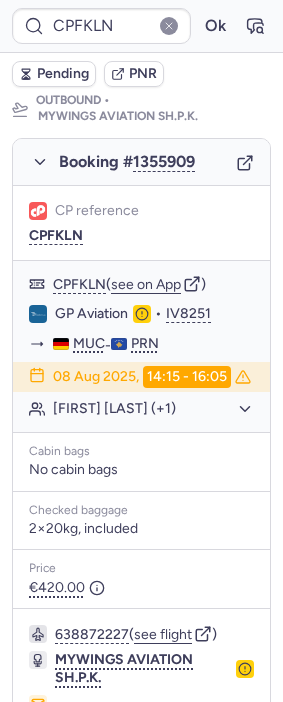 type on "CPRQS2" 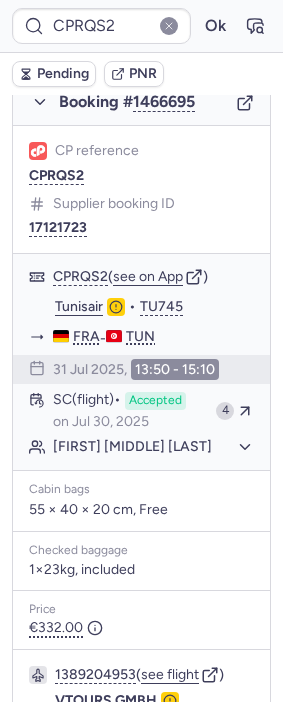 scroll, scrollTop: 351, scrollLeft: 0, axis: vertical 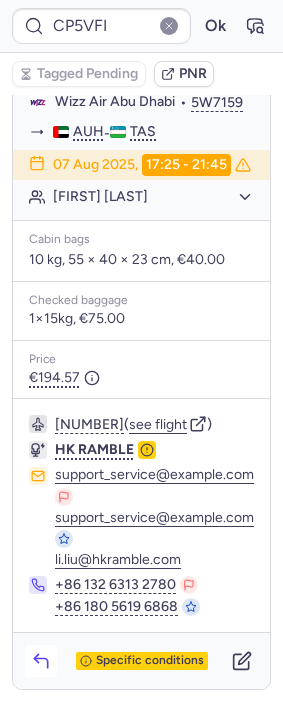 click 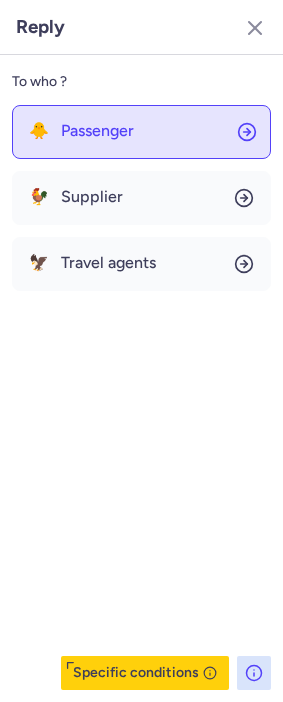 click on "🐥 Passenger" 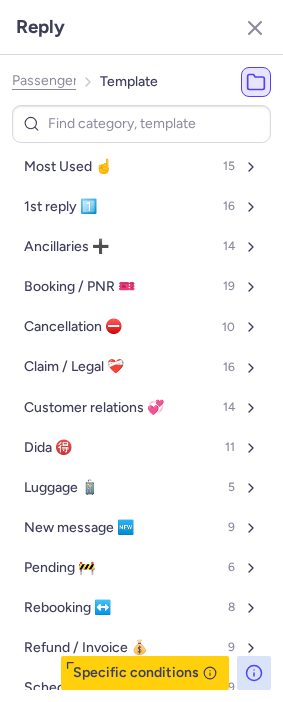 click on "Passenger" 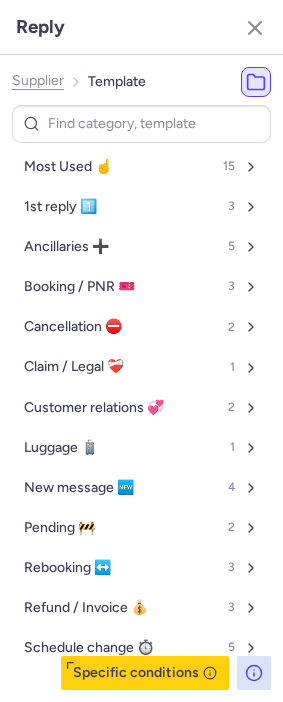click on "Supplier" 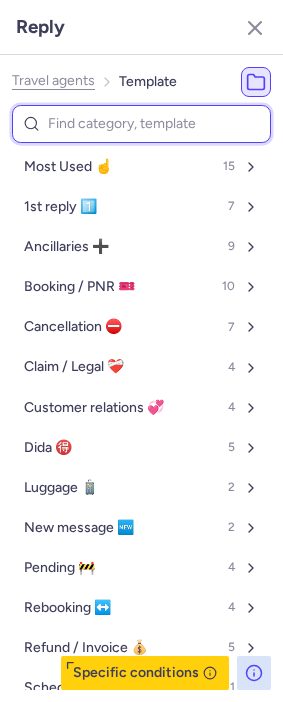click at bounding box center (141, 124) 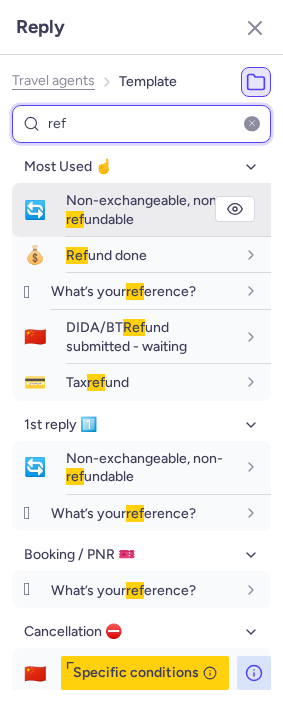 type on "ref" 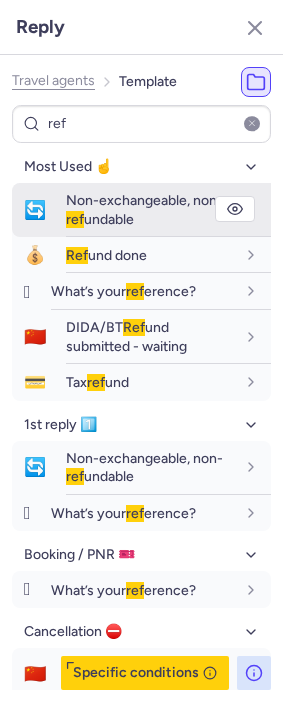 click on "Non-exchangeable, non- ref undable" at bounding box center [150, 209] 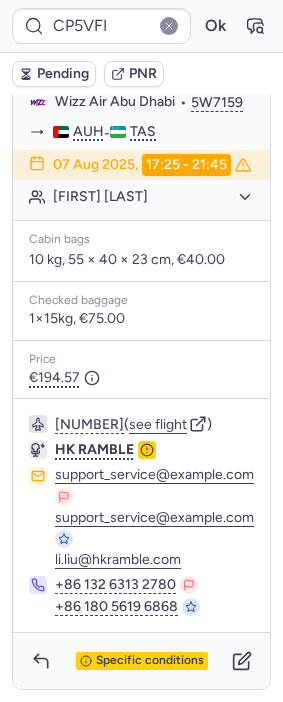 type on "10812520810192" 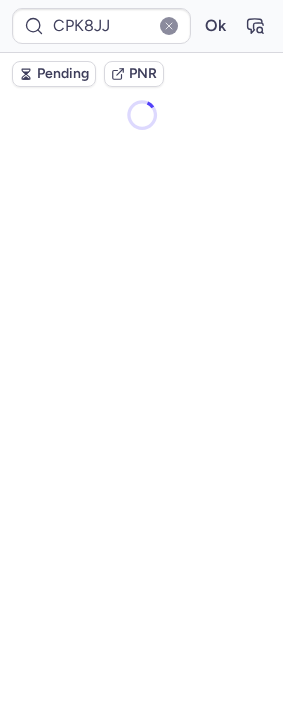 scroll, scrollTop: 0, scrollLeft: 0, axis: both 